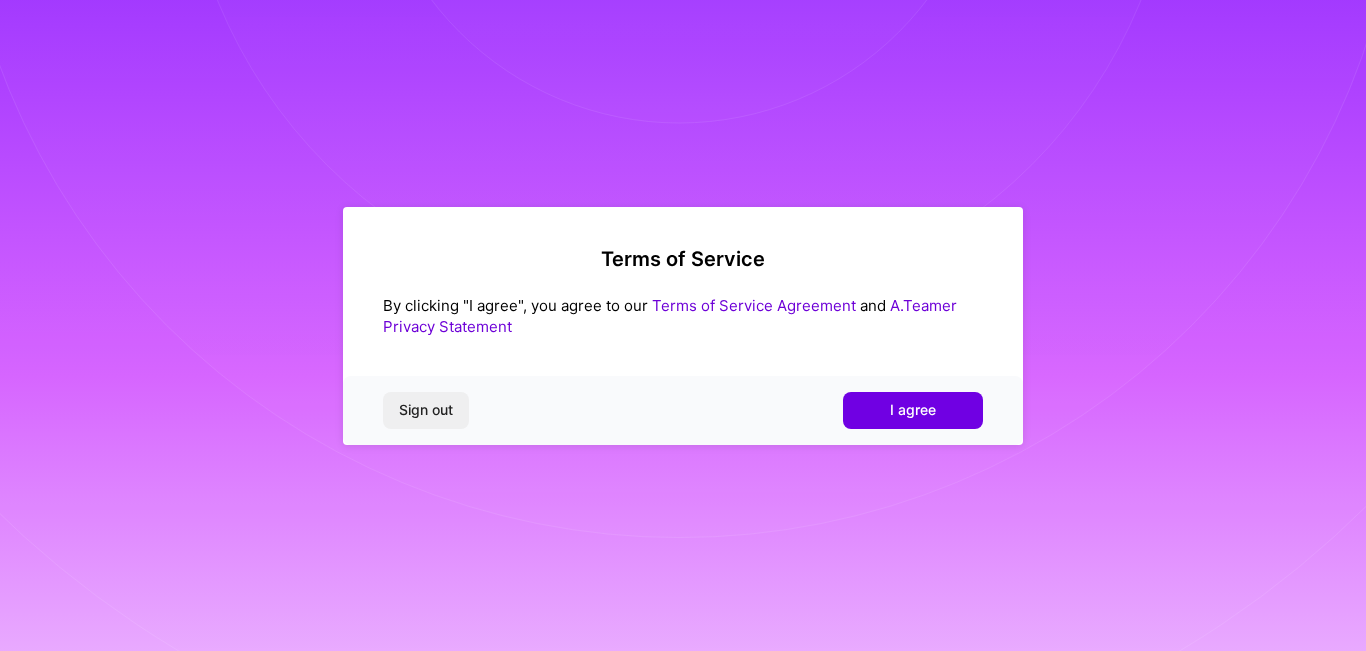 scroll, scrollTop: 0, scrollLeft: 0, axis: both 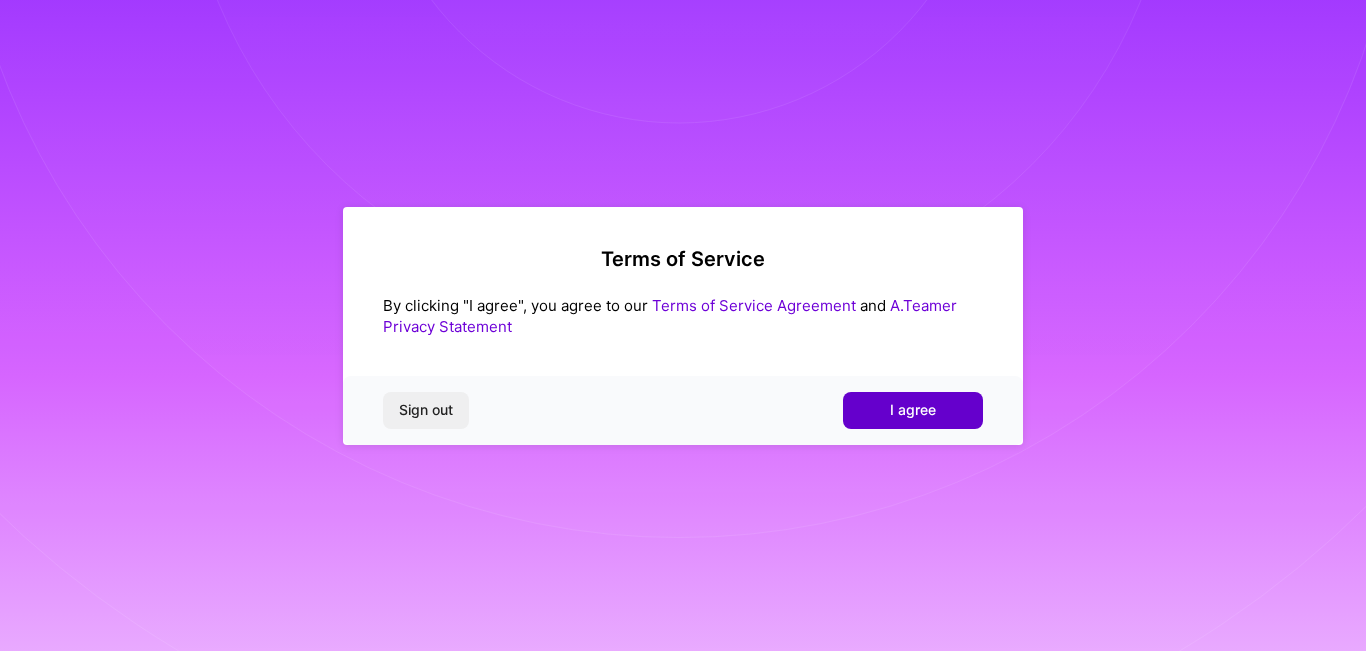 click on "I agree" at bounding box center (913, 410) 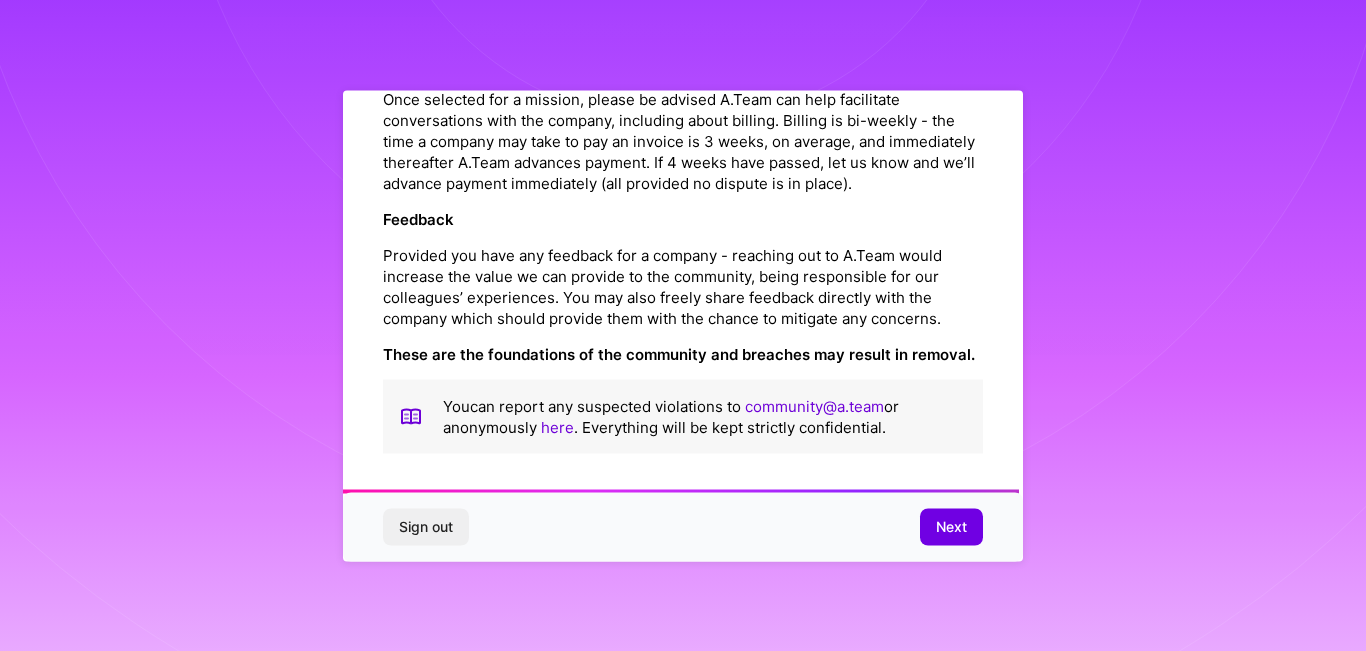 scroll, scrollTop: 2364, scrollLeft: 0, axis: vertical 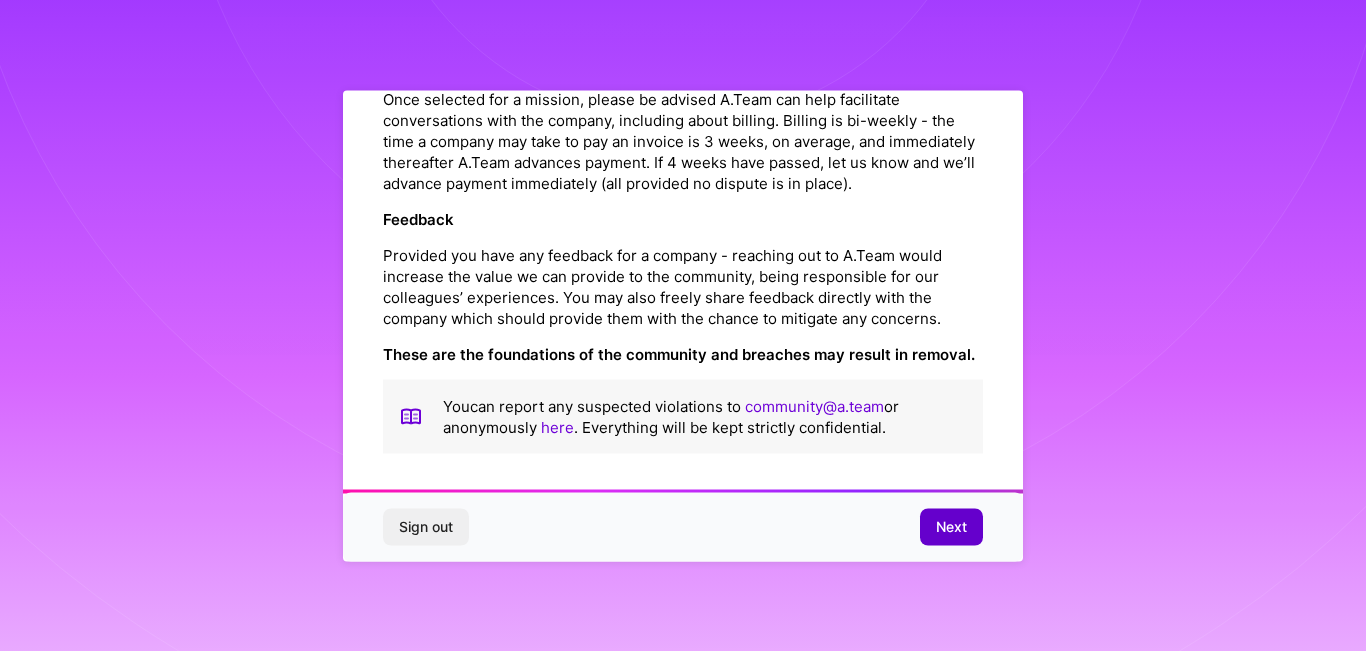 click on "Next" at bounding box center (951, 527) 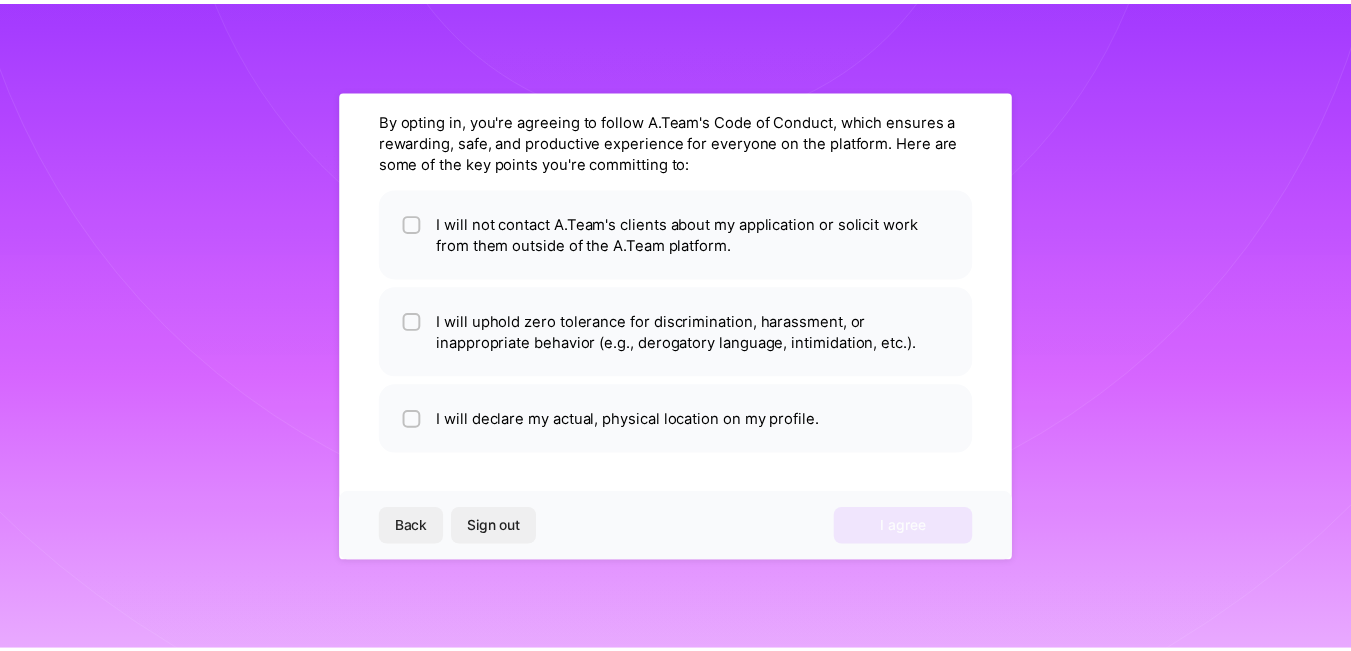 scroll, scrollTop: 69, scrollLeft: 0, axis: vertical 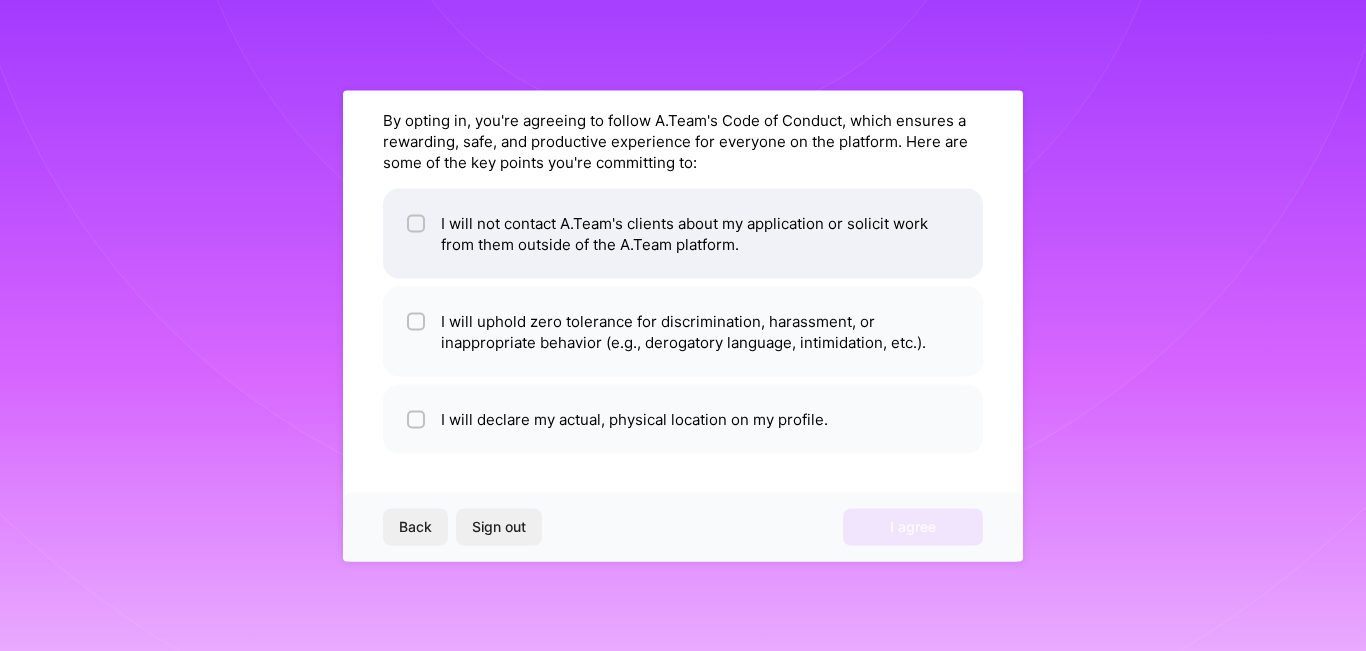 click on "I will not contact A.Team's clients about my application or solicit work from them outside of the A.Team platform." at bounding box center (683, 233) 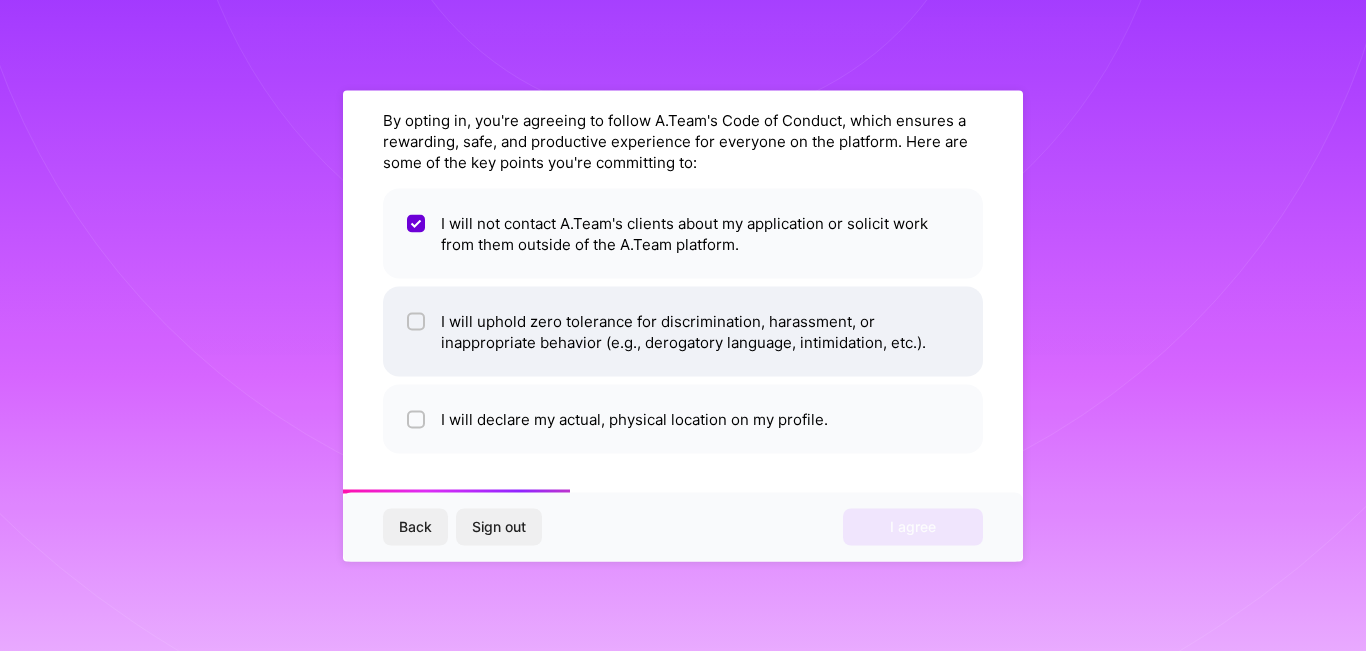 click on "I will uphold zero tolerance for discrimination, harassment, or inappropriate behavior (e.g., derogatory language, intimidation, etc.)." at bounding box center [683, 331] 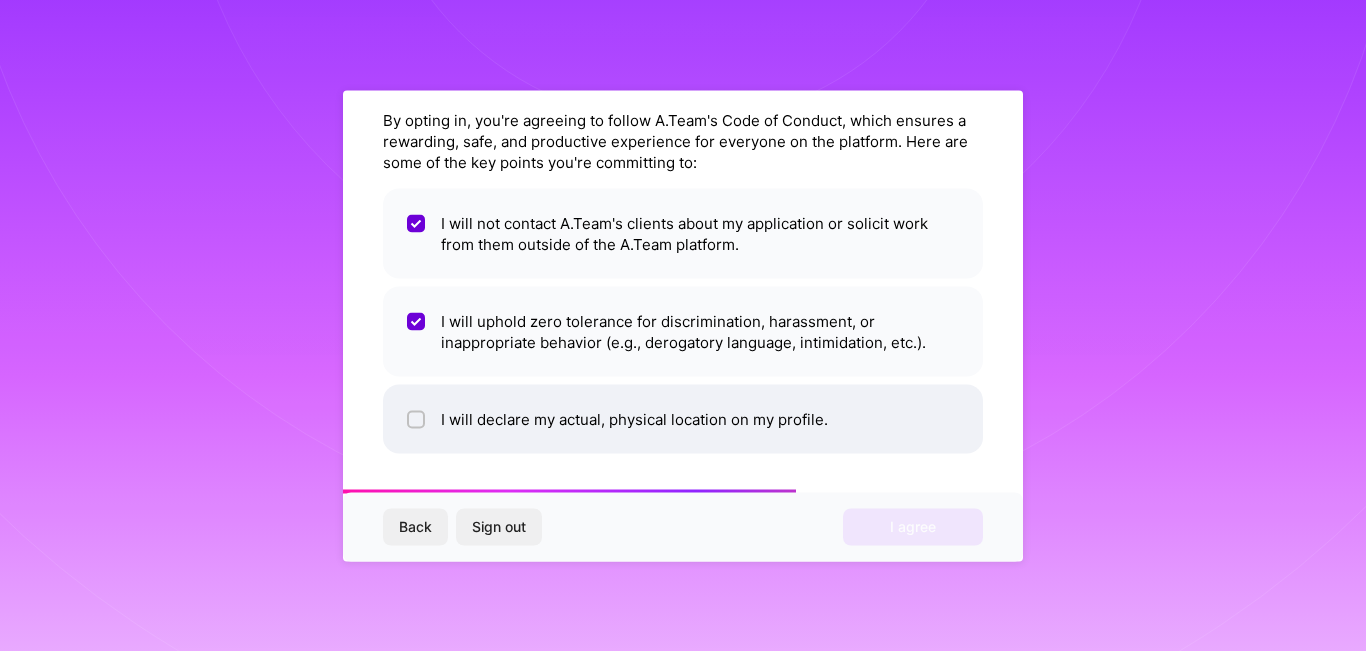 click on "I will declare my actual, physical location on my profile." at bounding box center [683, 418] 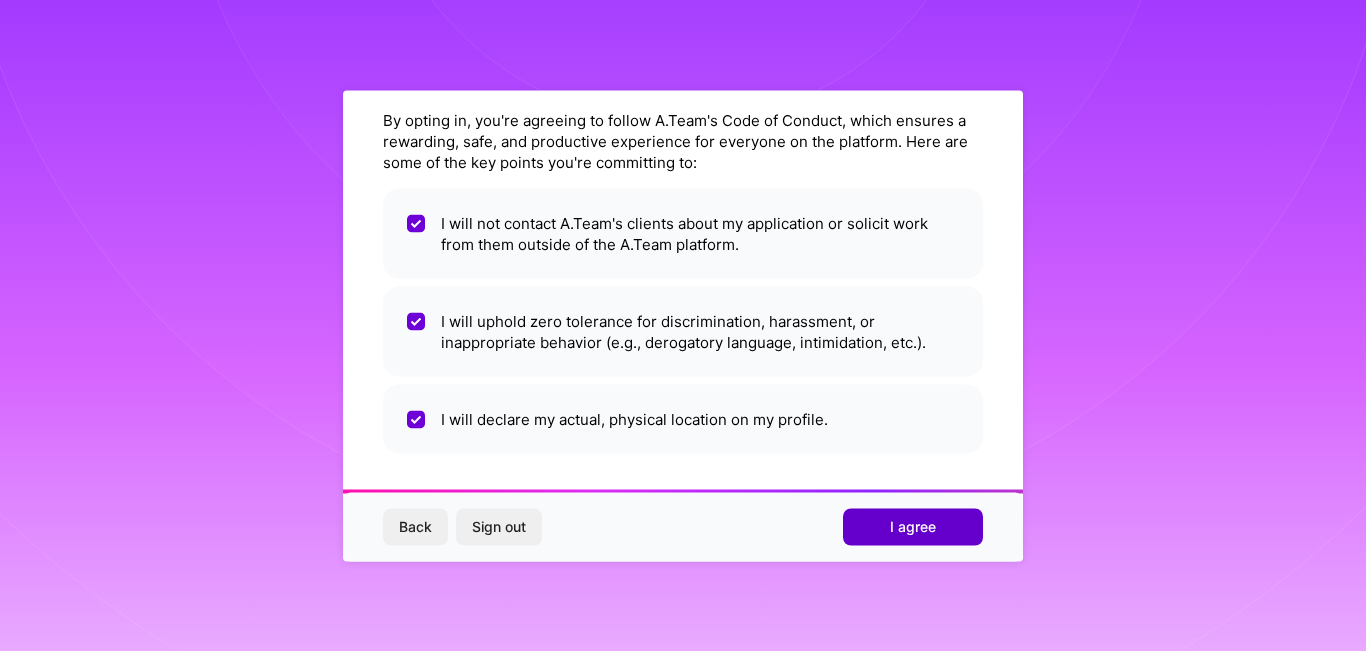 click on "I agree" at bounding box center [913, 527] 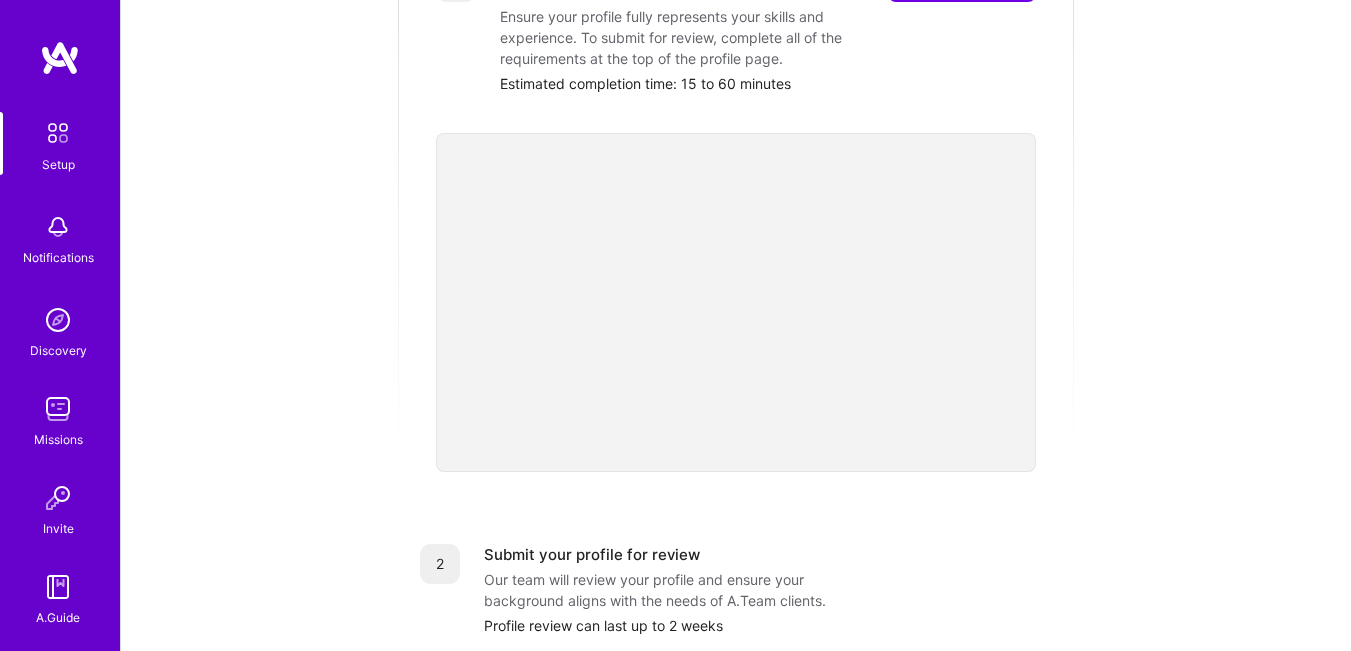 scroll, scrollTop: 400, scrollLeft: 0, axis: vertical 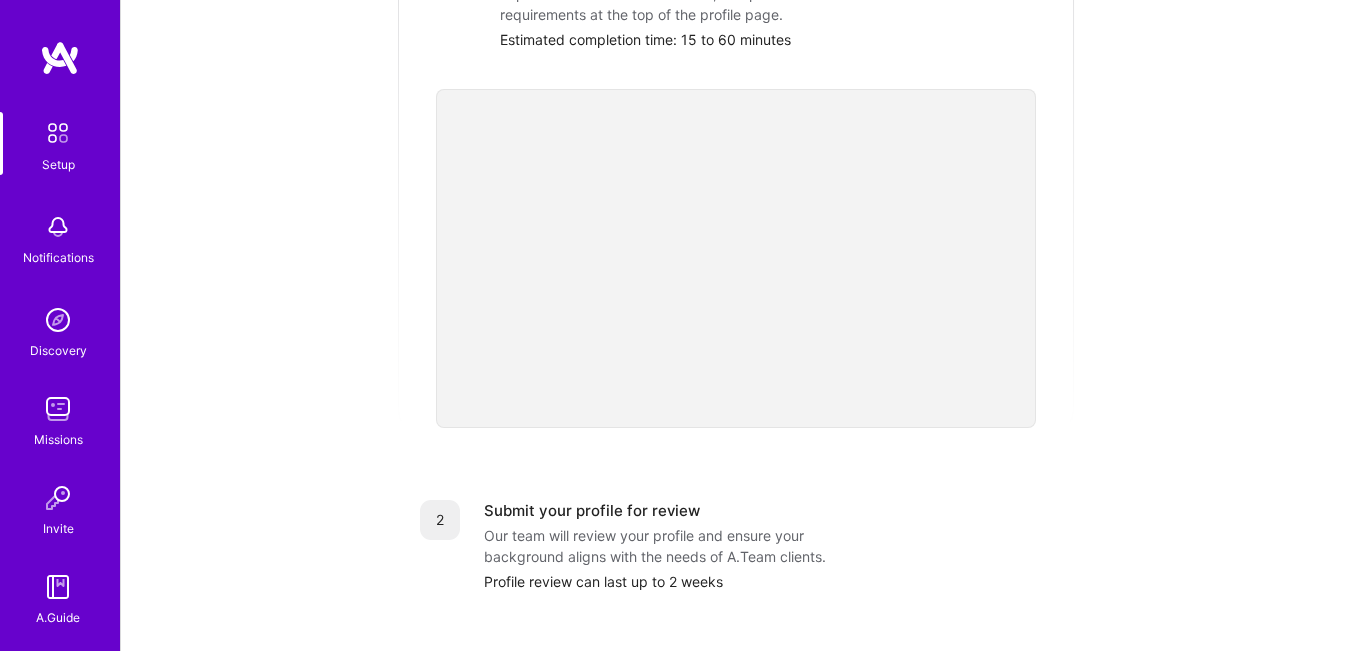 click on "Getting started as an A.Team Builder Complete the steps below to request to join A.Team, a network of world-class builders pursuing their craft with autonomy. How to get started Building a stellar profile Perfect profile webinar 1 Build a stellar profile to stand out Complete profile Ensure your profile fully represents your skills and experience. To submit for review, complete all of the requirements at the top of the profile page. Estimated completion time: 15 to 60 minutes 2 Submit your profile for review Our team will review your profile and ensure your background aligns with the needs of A.Team clients. Profile review can last up to 2 weeks 3 Showcase your expertise on an evaluation call Schedule a call with our team to share details about your skills and past experience. You cannot be considered until you complete an evaluation call. Evaluation interview duration: 30-45 minutes 🎉 Join the team" at bounding box center [736, 360] 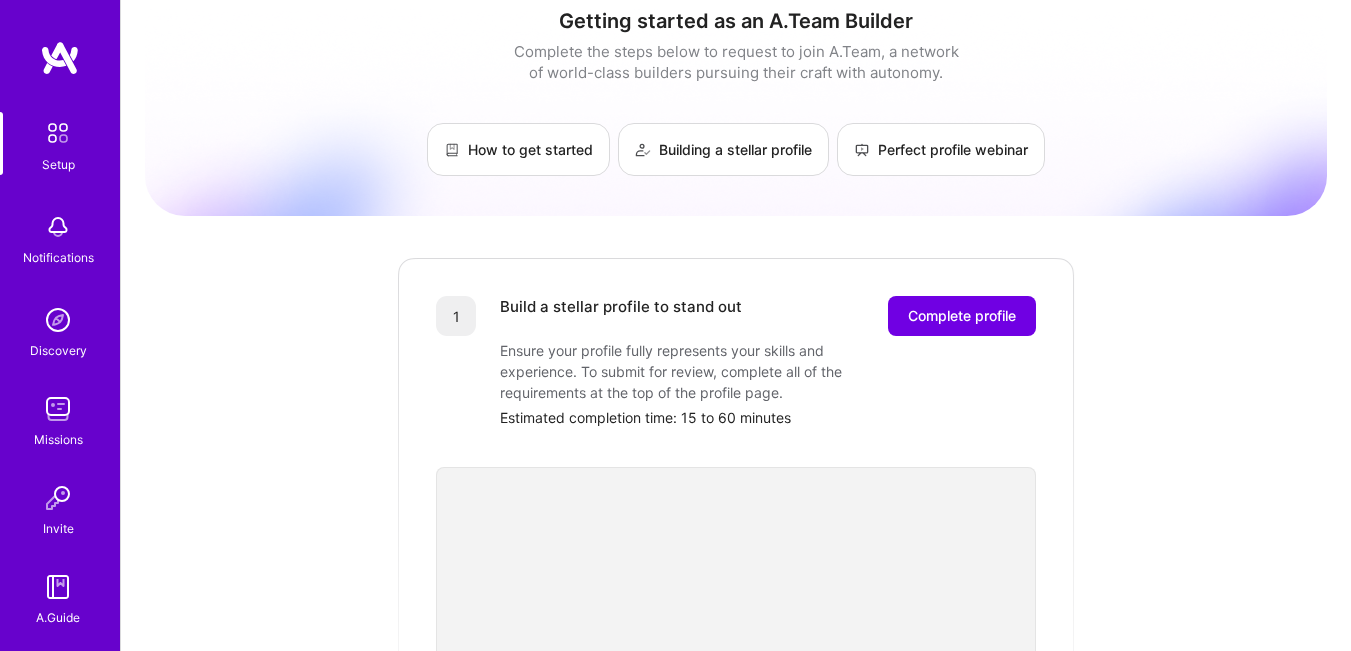 scroll, scrollTop: 0, scrollLeft: 0, axis: both 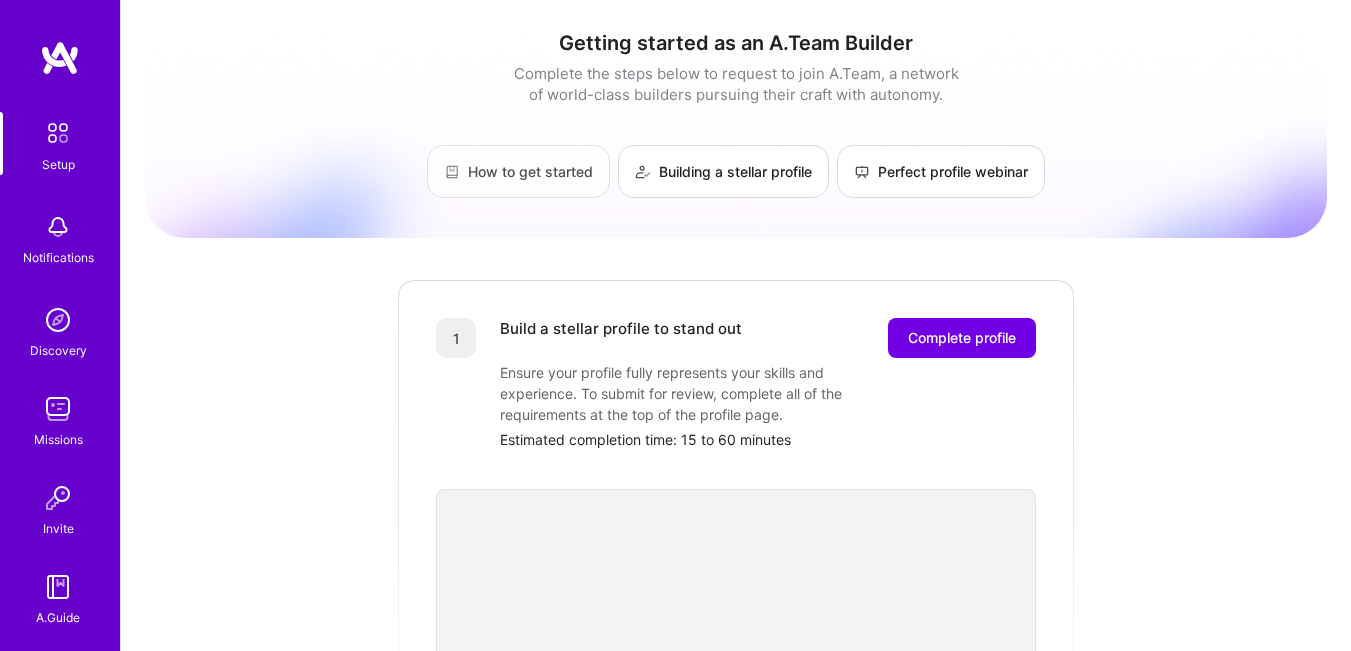 click on "How to get started" at bounding box center [518, 171] 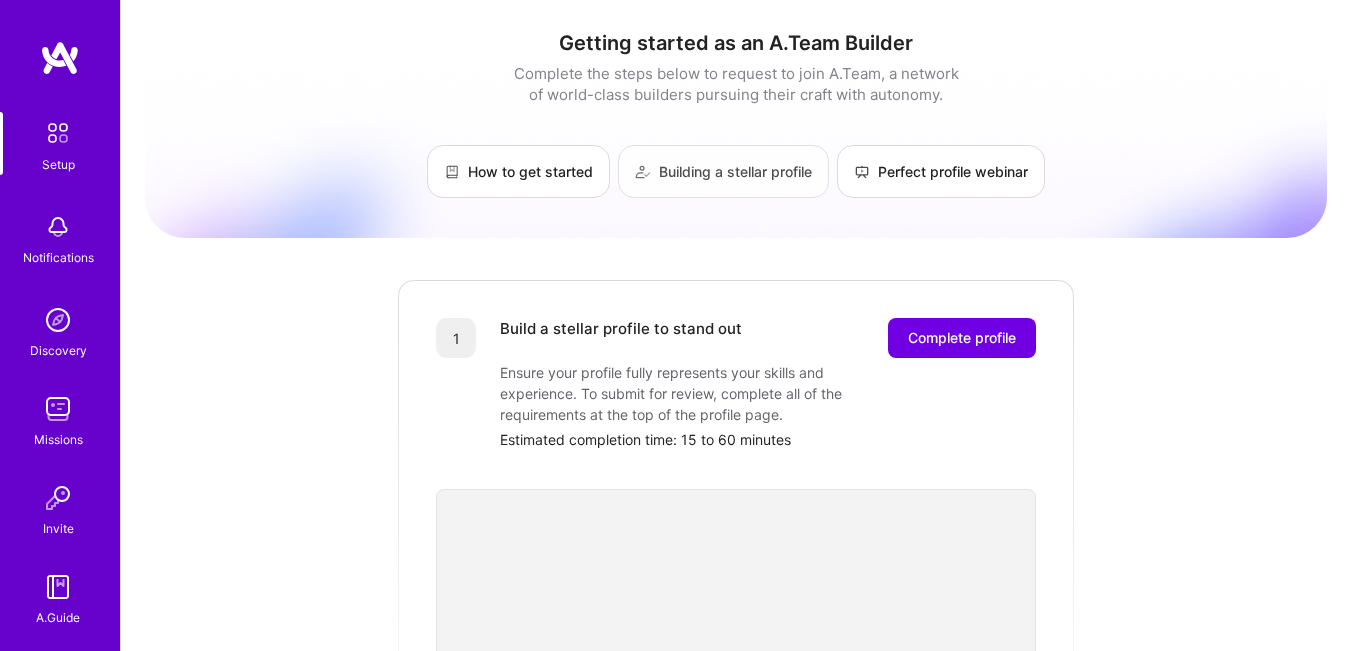 click on "Building a stellar profile" at bounding box center [723, 171] 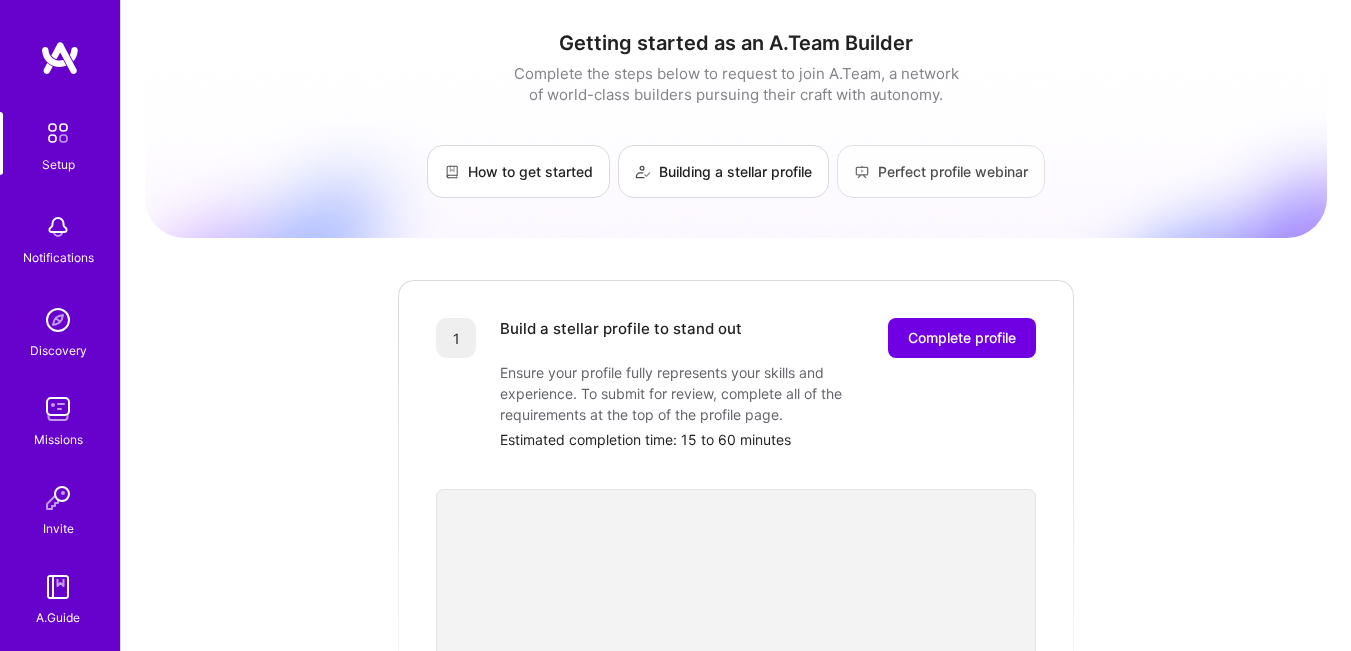 click on "Perfect profile webinar" at bounding box center (941, 171) 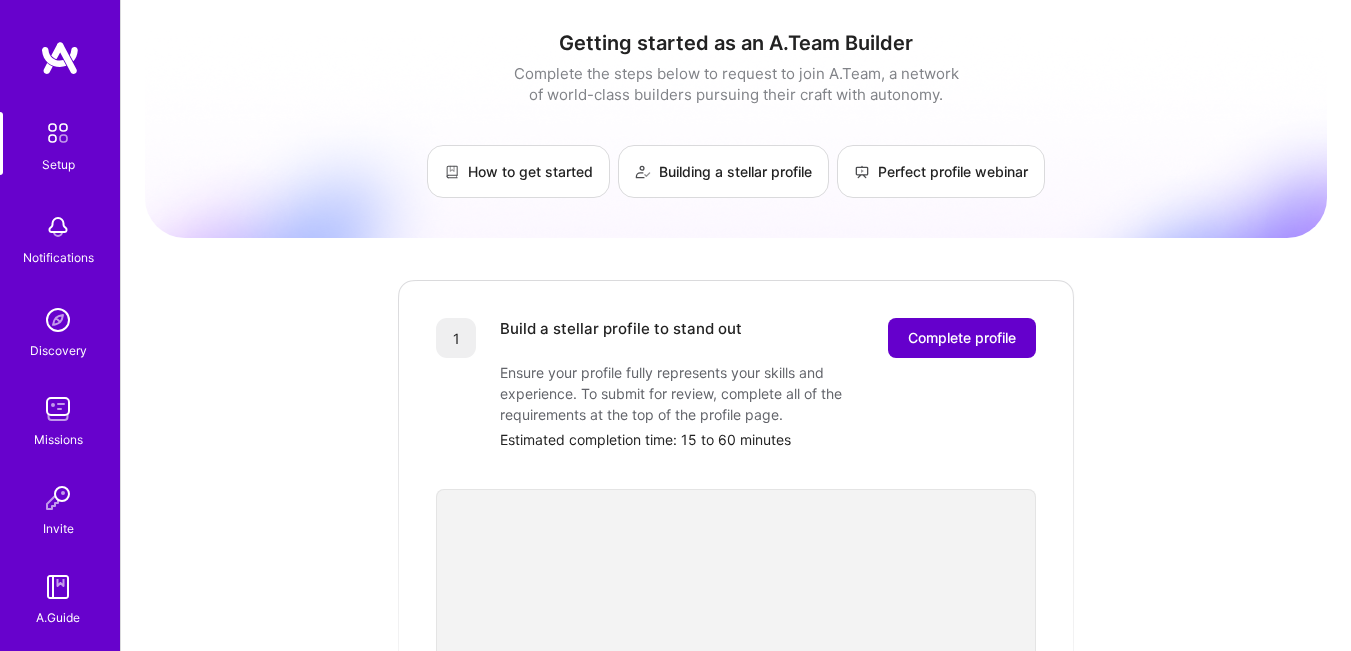 click on "Complete profile" at bounding box center [962, 338] 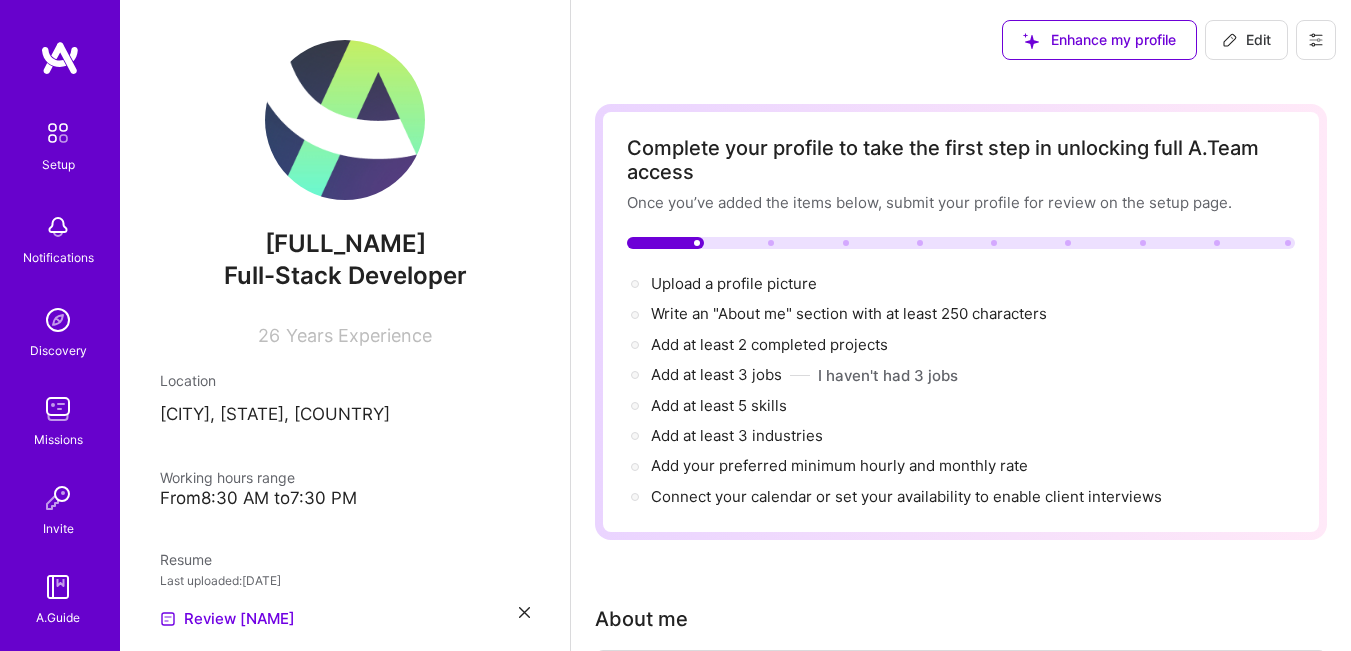 click at bounding box center [345, 120] 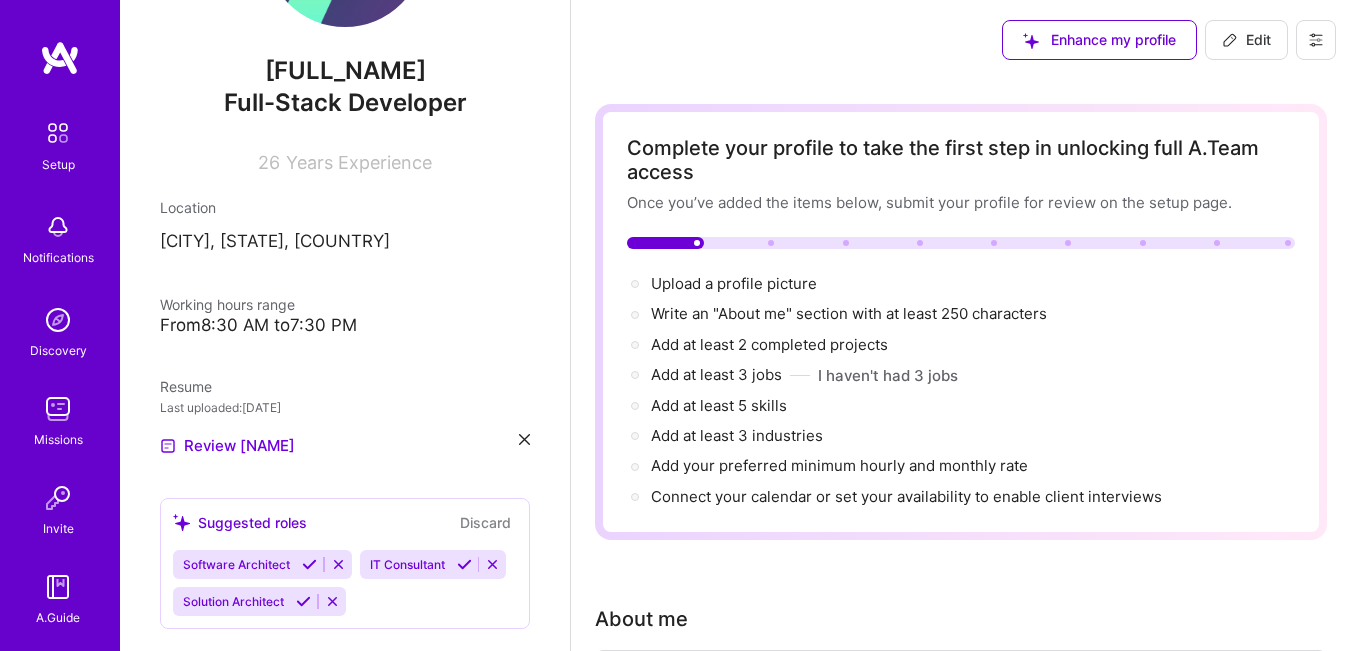 scroll, scrollTop: 0, scrollLeft: 0, axis: both 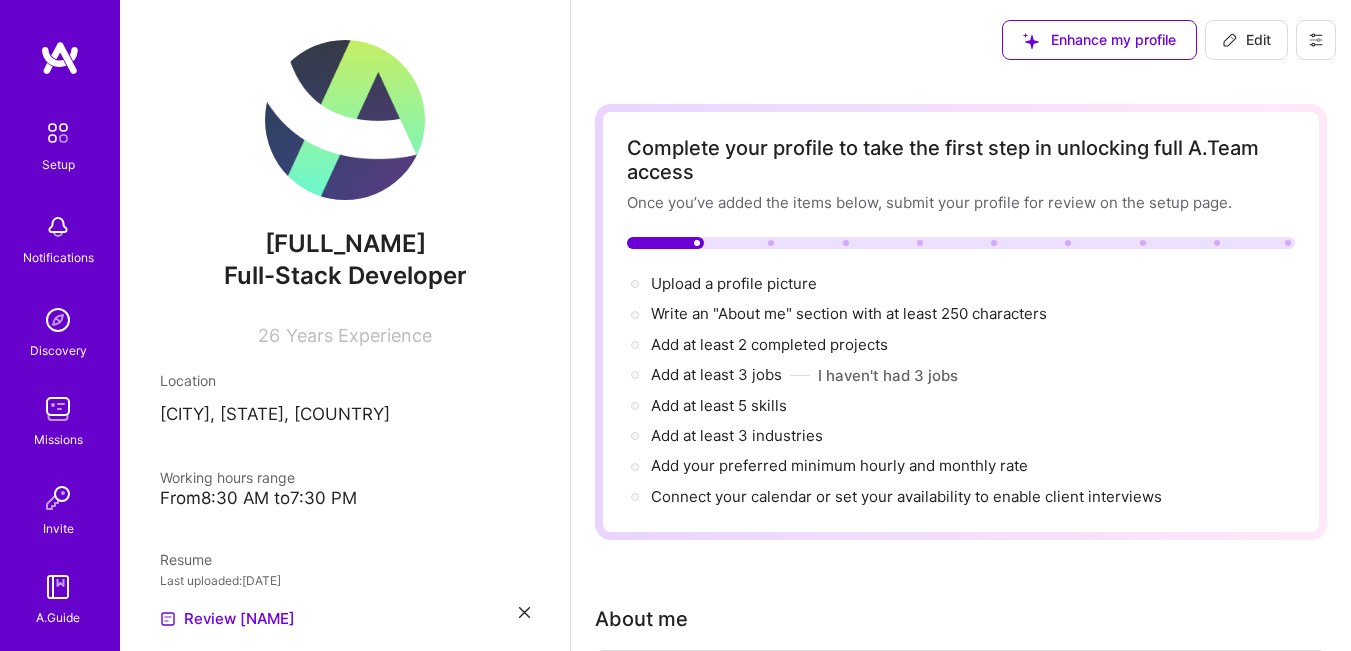click on "Edit" at bounding box center (1246, 40) 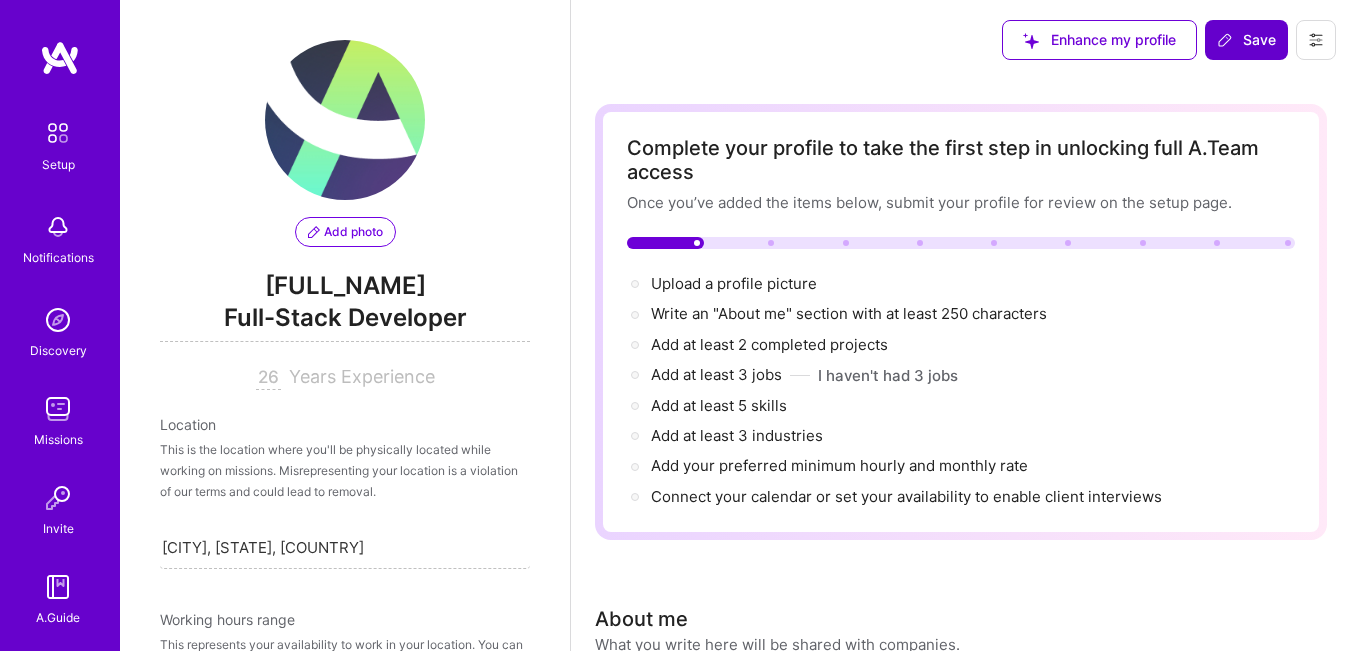 scroll, scrollTop: 376, scrollLeft: 0, axis: vertical 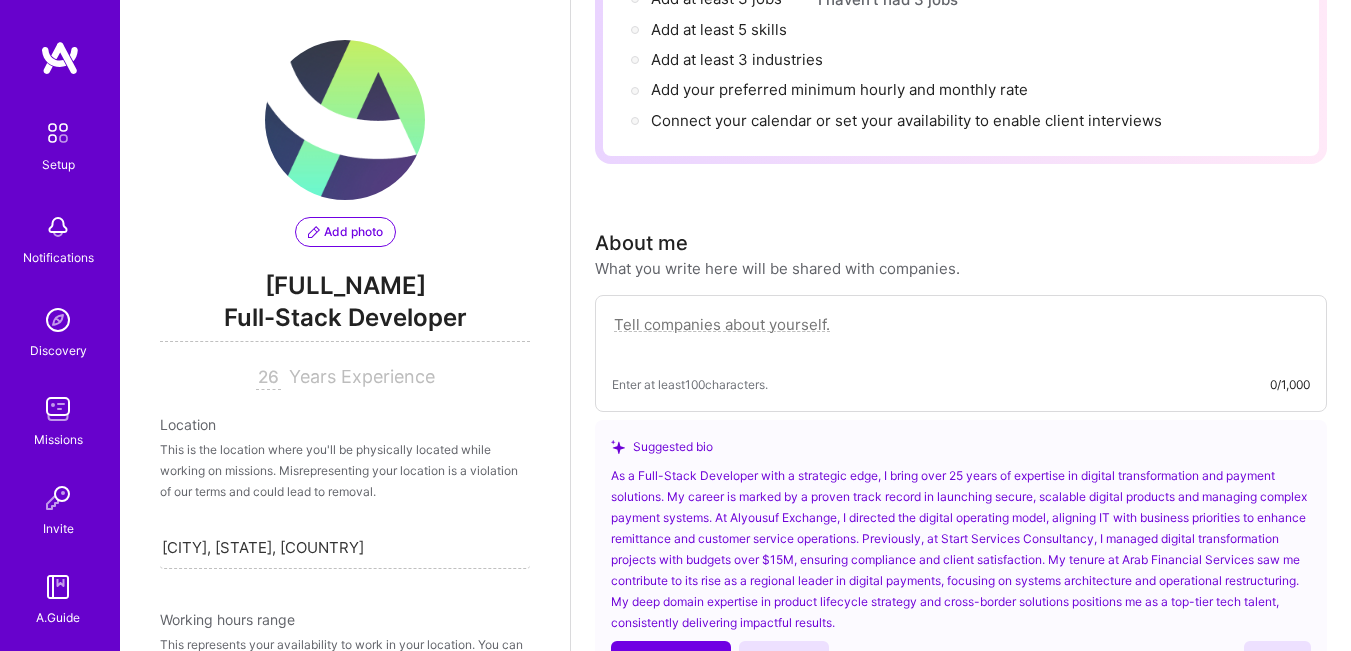 click on "Add photo" at bounding box center (345, 232) 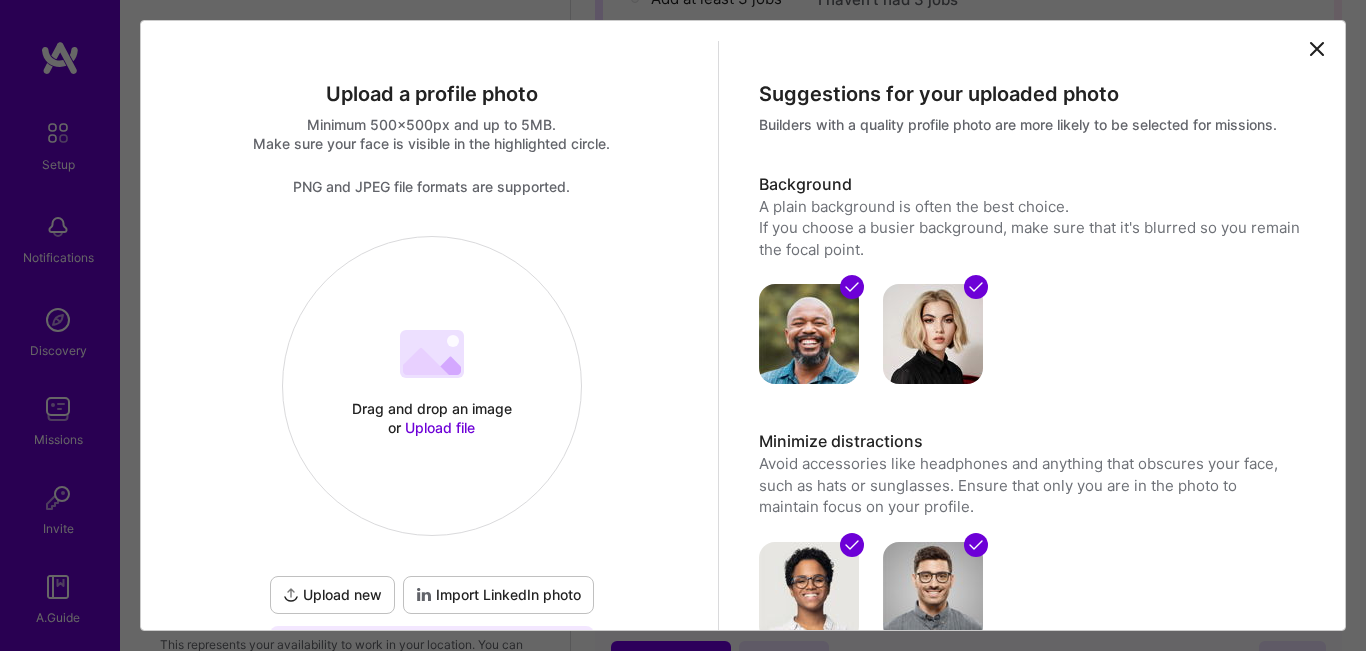 click 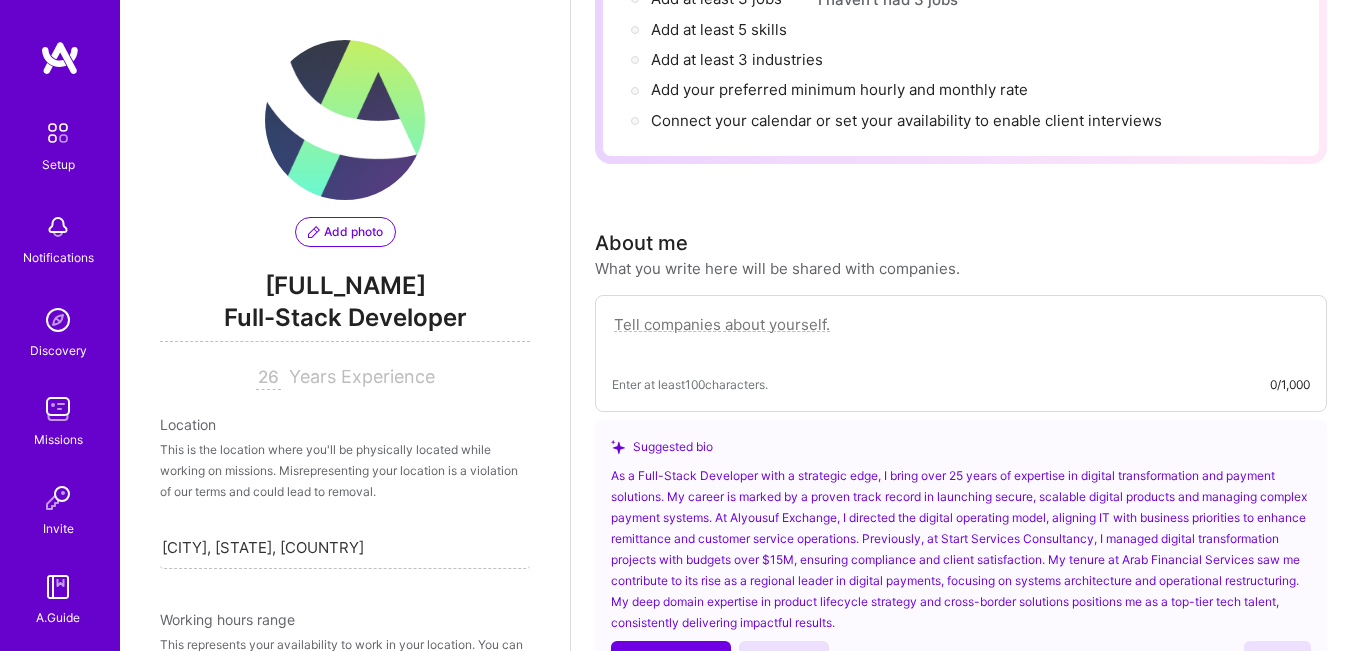 click on "Add photo" at bounding box center [345, 232] 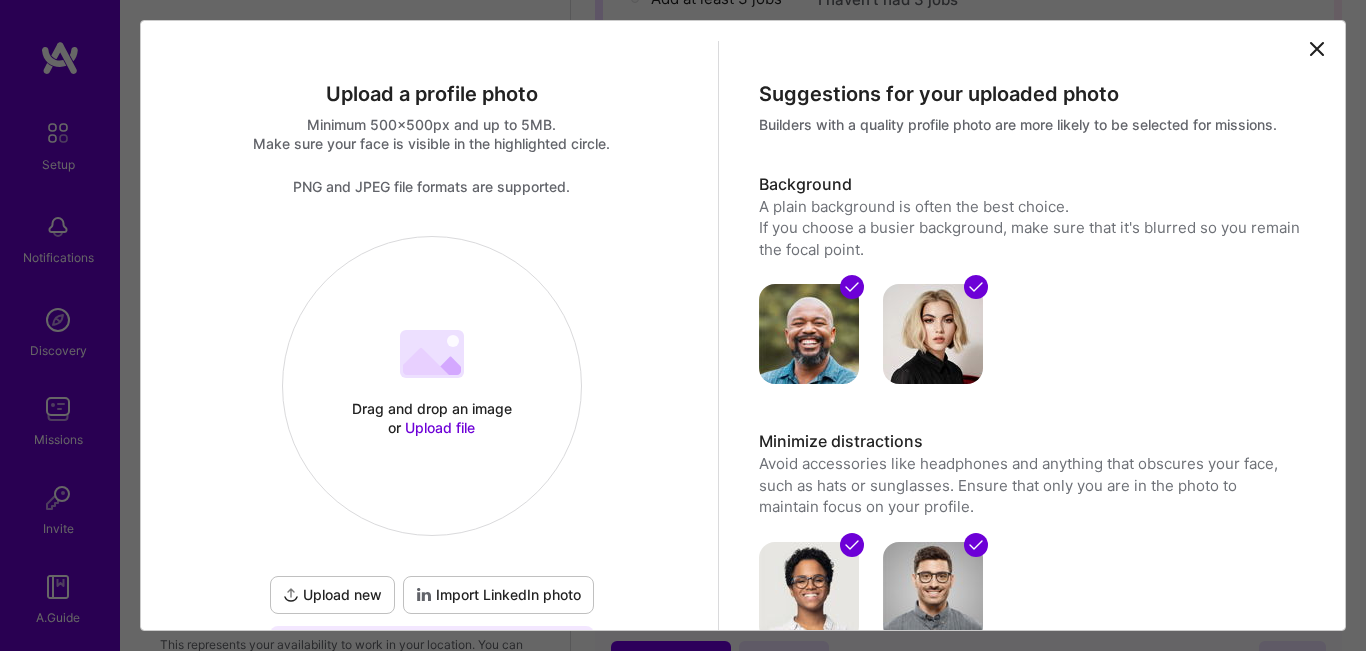 click on "Upload file" at bounding box center (440, 427) 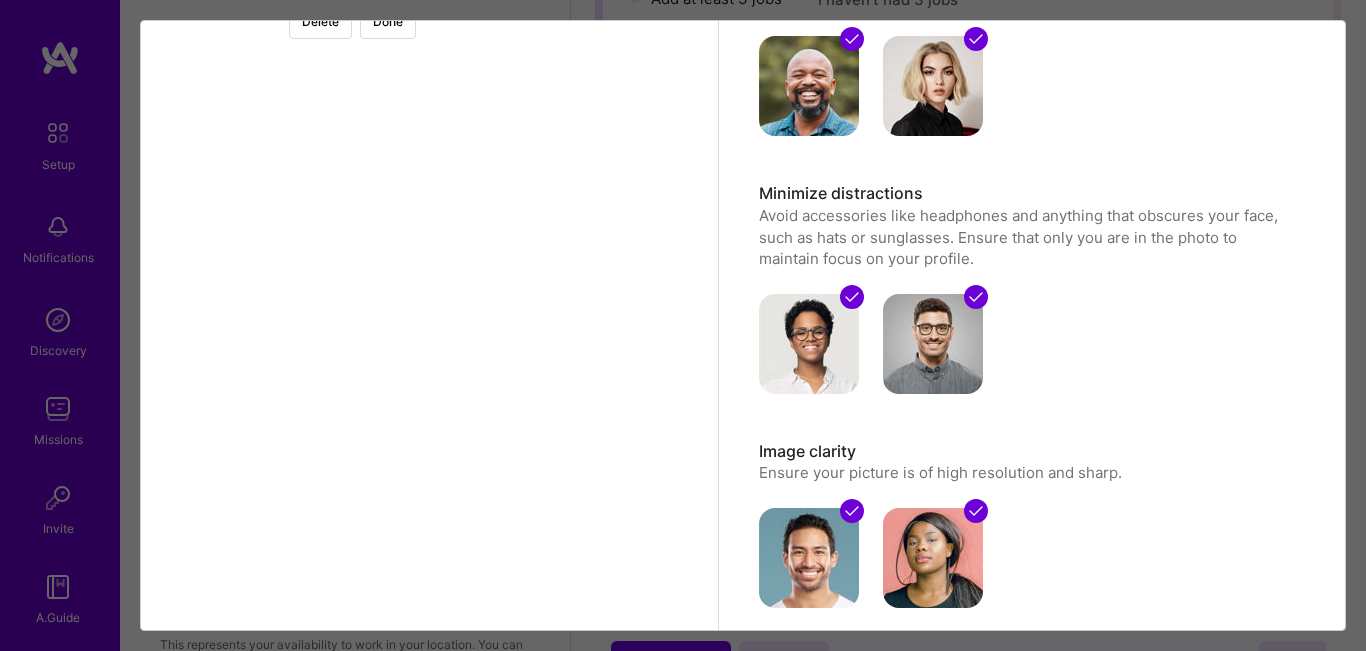scroll, scrollTop: 200, scrollLeft: 0, axis: vertical 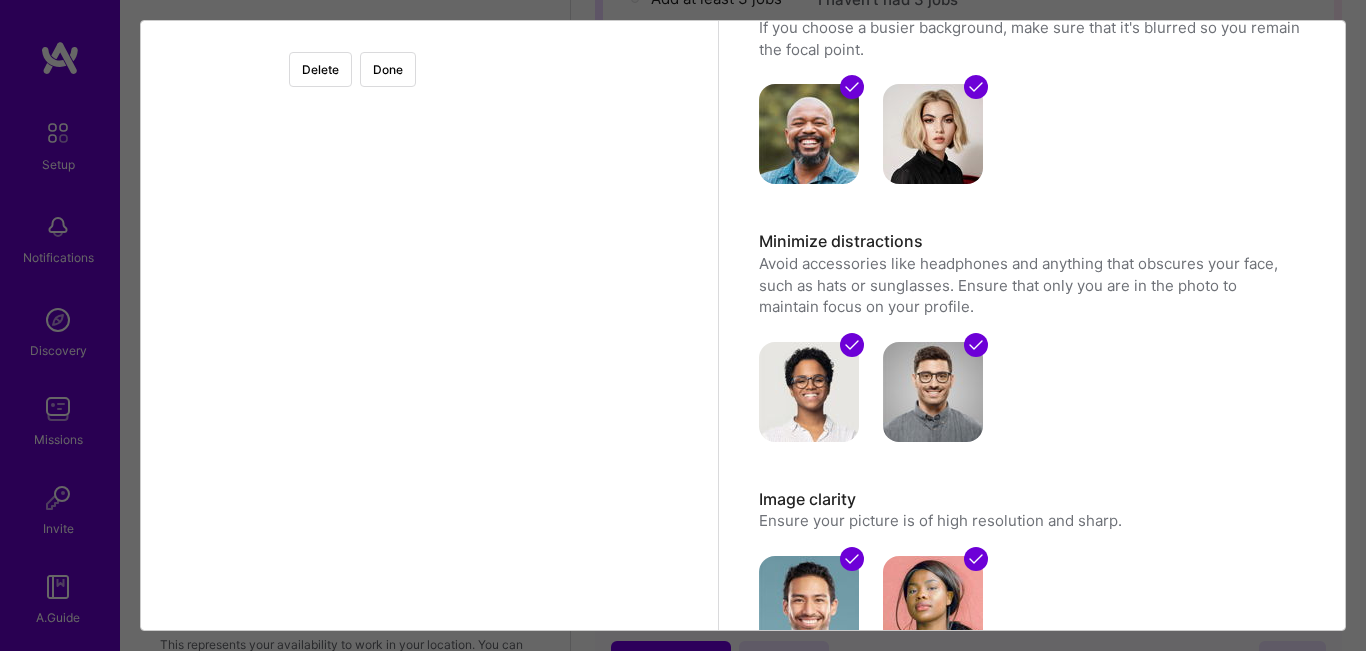 click at bounding box center (685, 289) 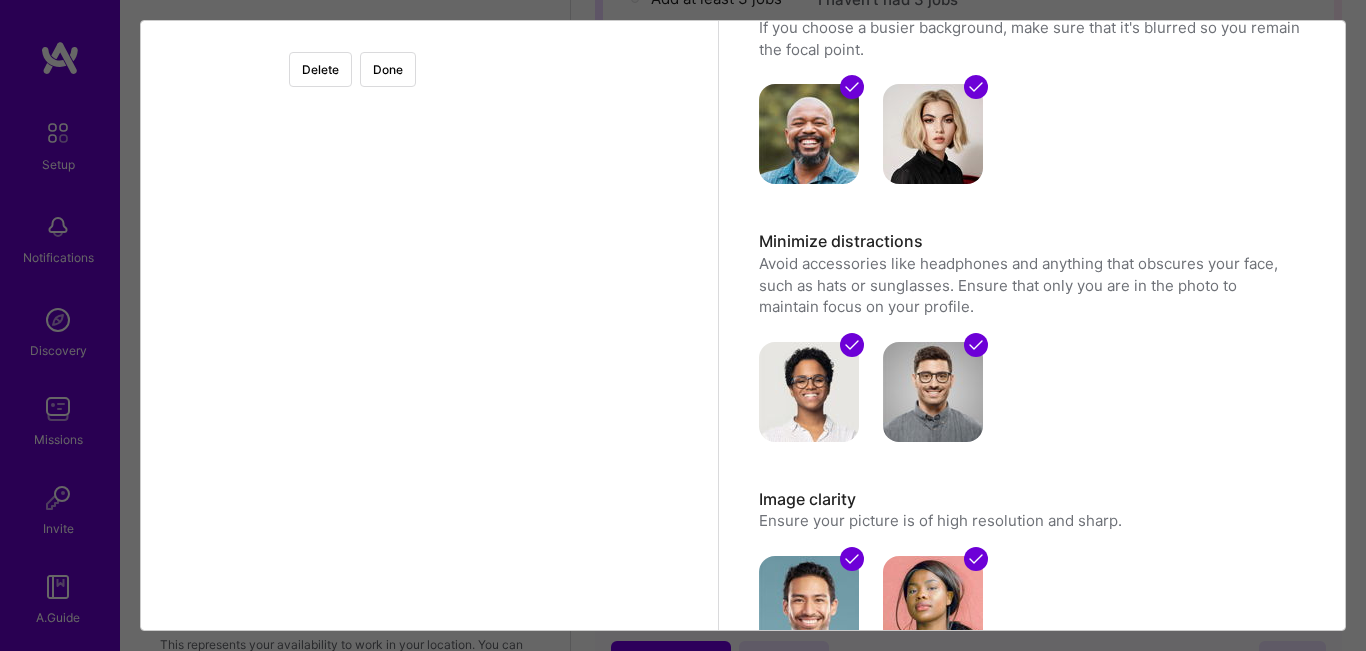 click at bounding box center [432, 36] 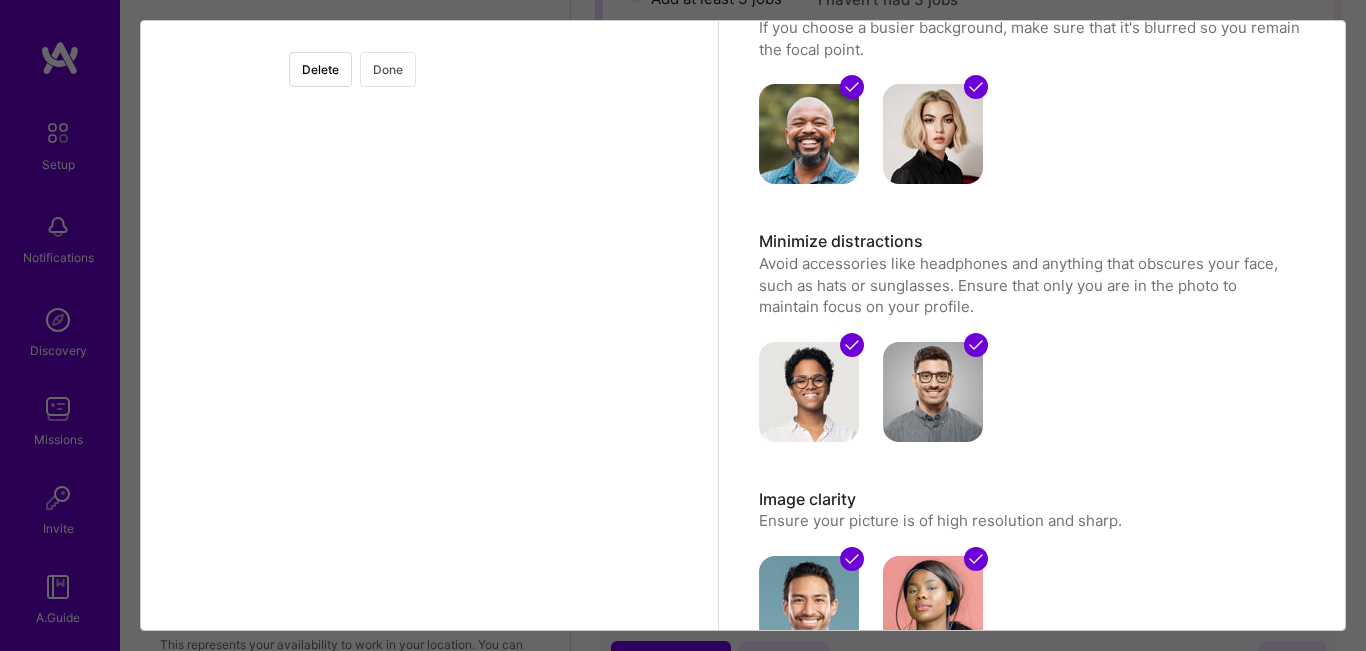 click on "Done" at bounding box center (388, 69) 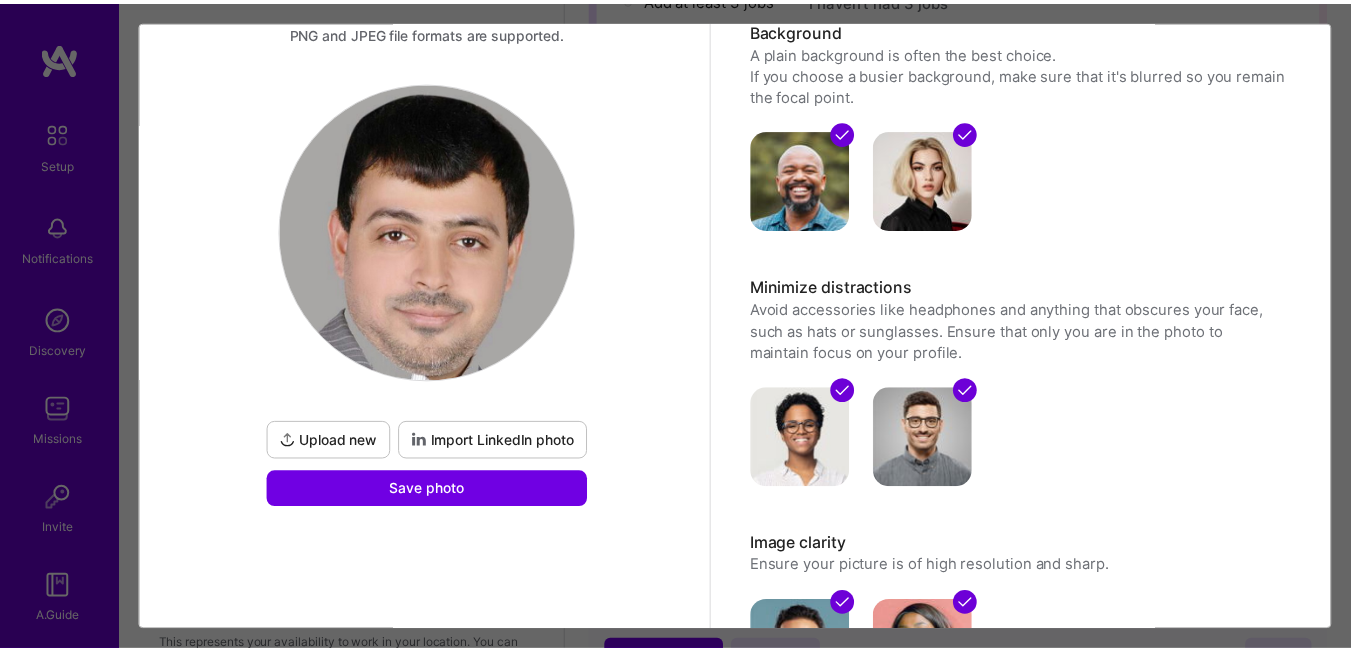 scroll, scrollTop: 200, scrollLeft: 0, axis: vertical 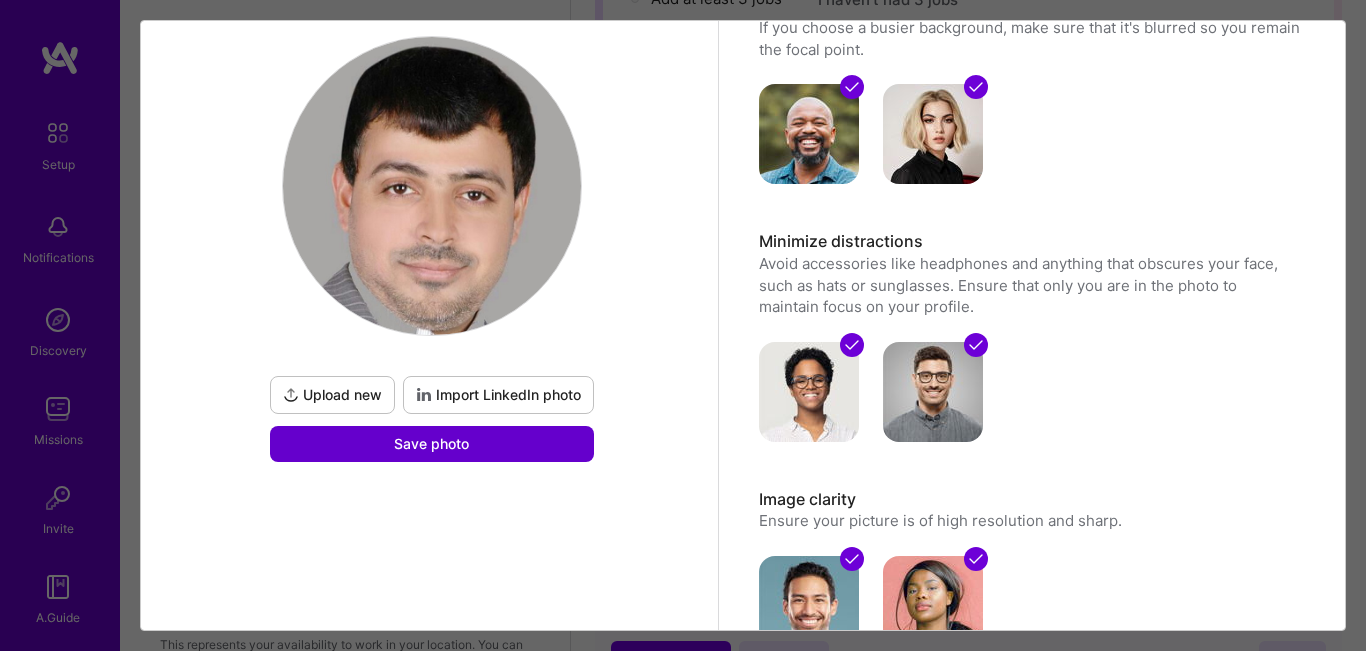 click on "Save photo" at bounding box center [431, 444] 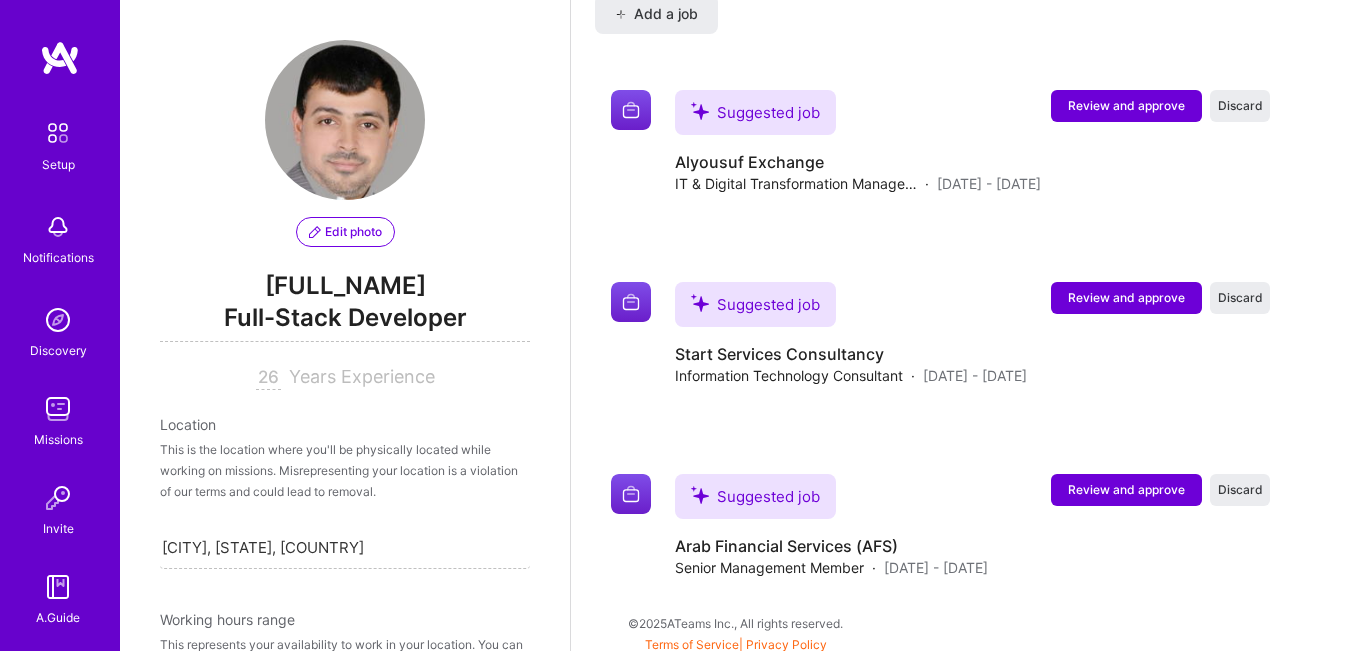 scroll, scrollTop: 2836, scrollLeft: 0, axis: vertical 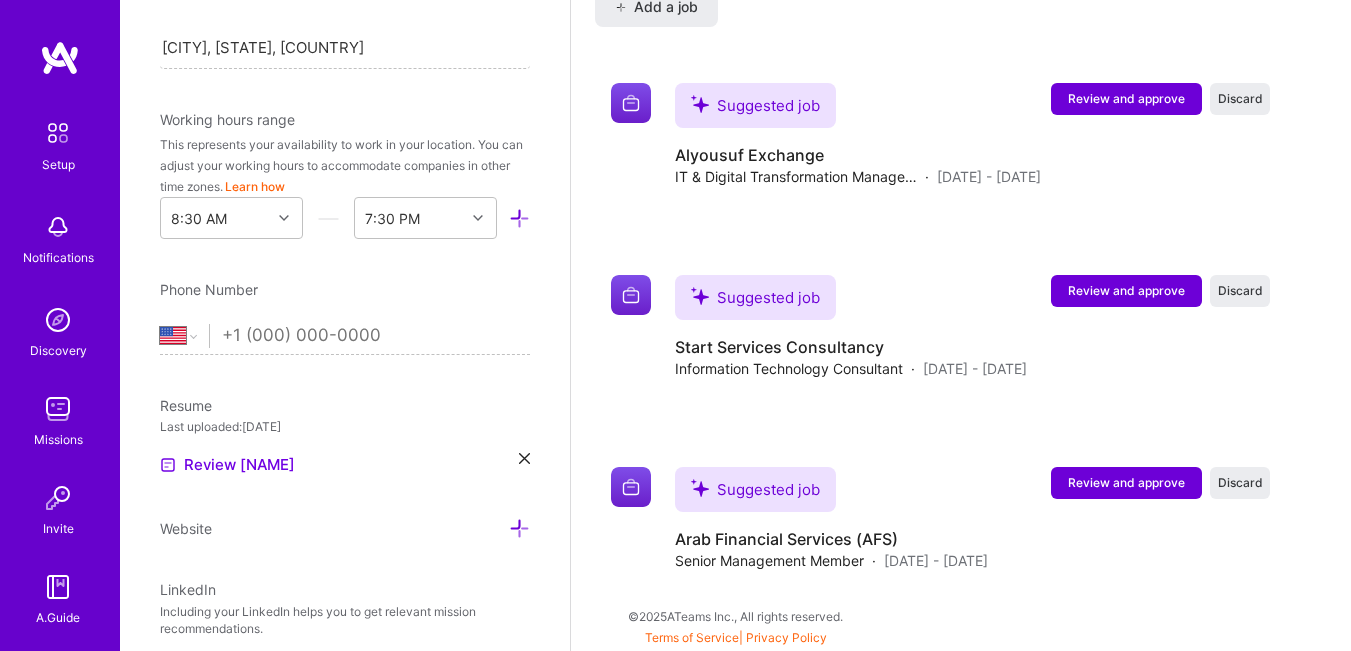click at bounding box center (376, 336) 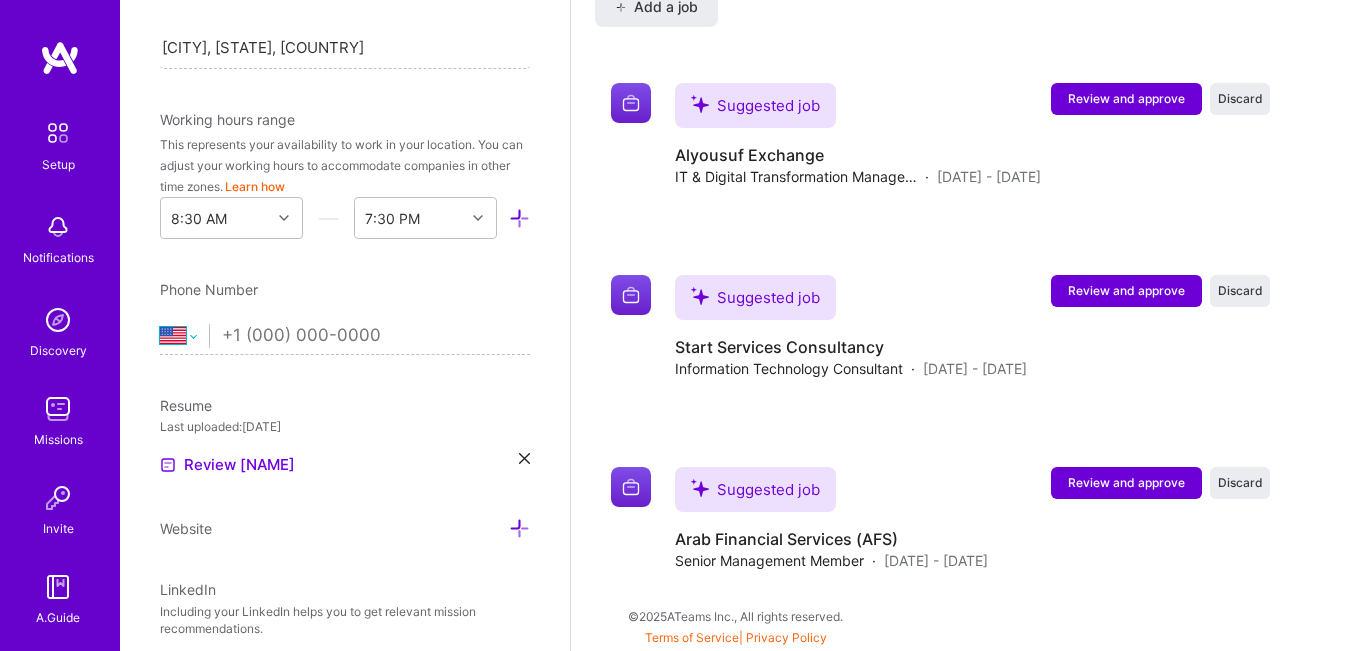 click on "Afghanistan Åland Islands Albania Algeria American Samoa Andorra Angola Anguilla Antigua and Barbuda Argentina Armenia Aruba Ascension Island Australia Austria Azerbaijan Bahamas Bahrain Bangladesh Barbados Belarus Belgium Belize Benin Bermuda Bhutan Bolivia Bonaire, Sint Eustatius and Saba Bosnia and Herzegovina Botswana Brazil British Indian Ocean Territory Brunei Darussalam Bulgaria Burkina Faso Burundi Cambodia Cameroon Canada Cape Verde Cayman Islands Central African Republic Chad Chile China Christmas Island Cocos (Keeling) Islands Colombia Comoros Congo Congo, Democratic Republic of the Cook Islands Costa Rica Cote d'Ivoire Croatia Cuba Curaçao Cyprus Czech Republic Denmark Djibouti Dominica Dominican Republic Ecuador Egypt El Salvador Equatorial Guinea Eritrea Estonia Ethiopia Falkland Islands Faroe Islands Federated States of Micronesia Fiji Finland France French Guiana French Polynesia Gabon Gambia Georgia Germany Ghana Gibraltar Greece Greenland Grenada Guadeloupe Guam Guatemala Guernsey Guinea" at bounding box center [184, 336] 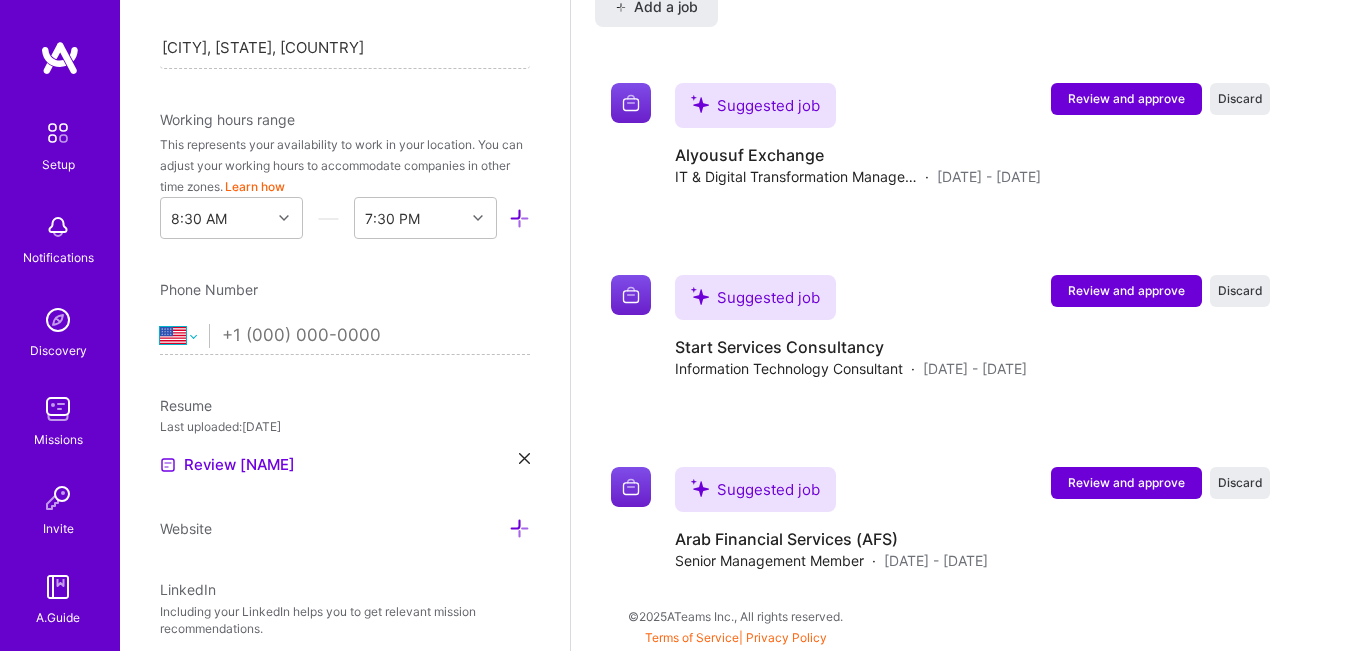 select on "BH" 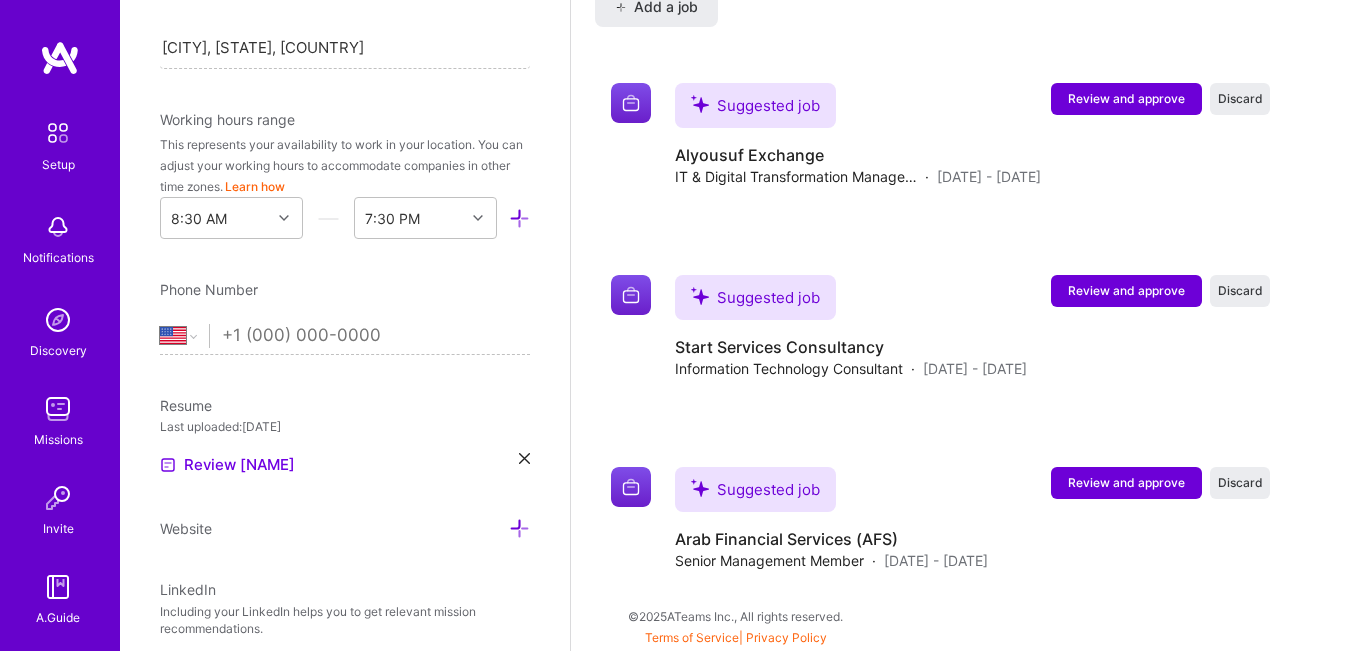 click on "Afghanistan Åland Islands Albania Algeria American Samoa Andorra Angola Anguilla Antigua and Barbuda Argentina Armenia Aruba Ascension Island Australia Austria Azerbaijan Bahamas Bahrain Bangladesh Barbados Belarus Belgium Belize Benin Bermuda Bhutan Bolivia Bonaire, Sint Eustatius and Saba Bosnia and Herzegovina Botswana Brazil British Indian Ocean Territory Brunei Darussalam Bulgaria Burkina Faso Burundi Cambodia Cameroon Canada Cape Verde Cayman Islands Central African Republic Chad Chile China Christmas Island Cocos (Keeling) Islands Colombia Comoros Congo Congo, Democratic Republic of the Cook Islands Costa Rica Cote d'Ivoire Croatia Cuba Curaçao Cyprus Czech Republic Denmark Djibouti Dominica Dominican Republic Ecuador Egypt El Salvador Equatorial Guinea Eritrea Estonia Ethiopia Falkland Islands Faroe Islands Federated States of Micronesia Fiji Finland France French Guiana French Polynesia Gabon Gambia Georgia Germany Ghana Gibraltar Greece Greenland Grenada Guadeloupe Guam Guatemala Guernsey Guinea" at bounding box center (184, 336) 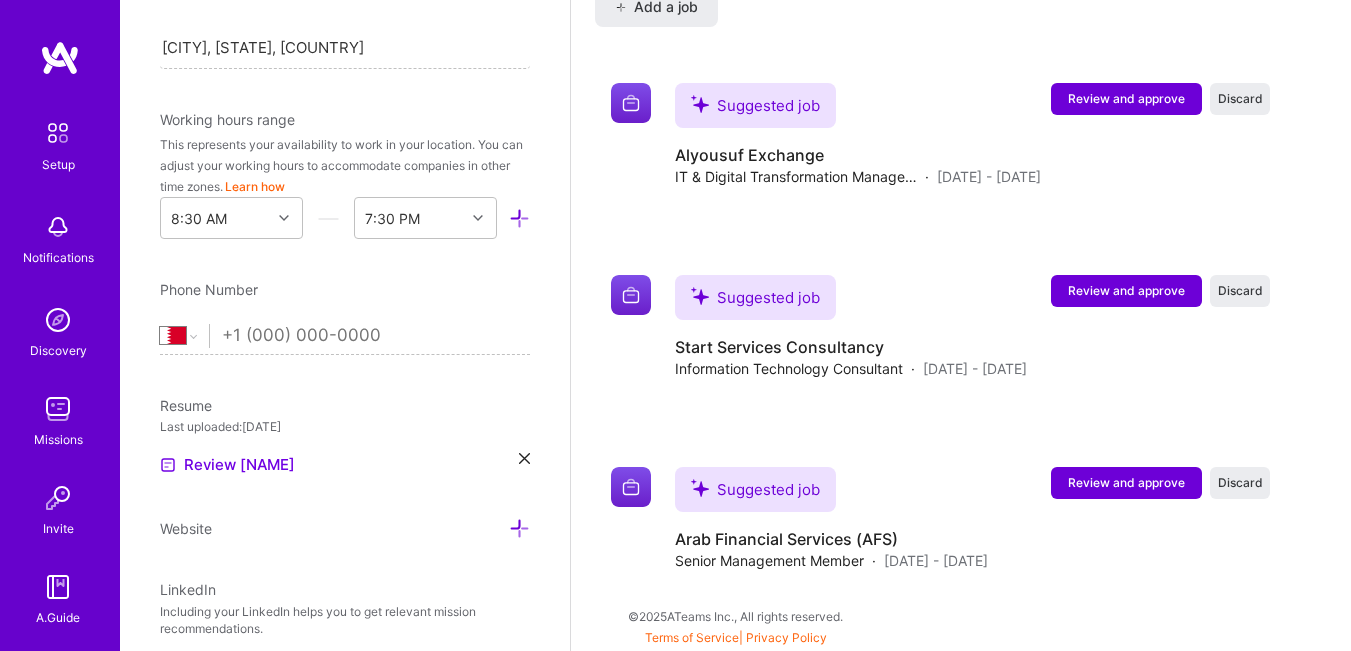 click at bounding box center [376, 336] 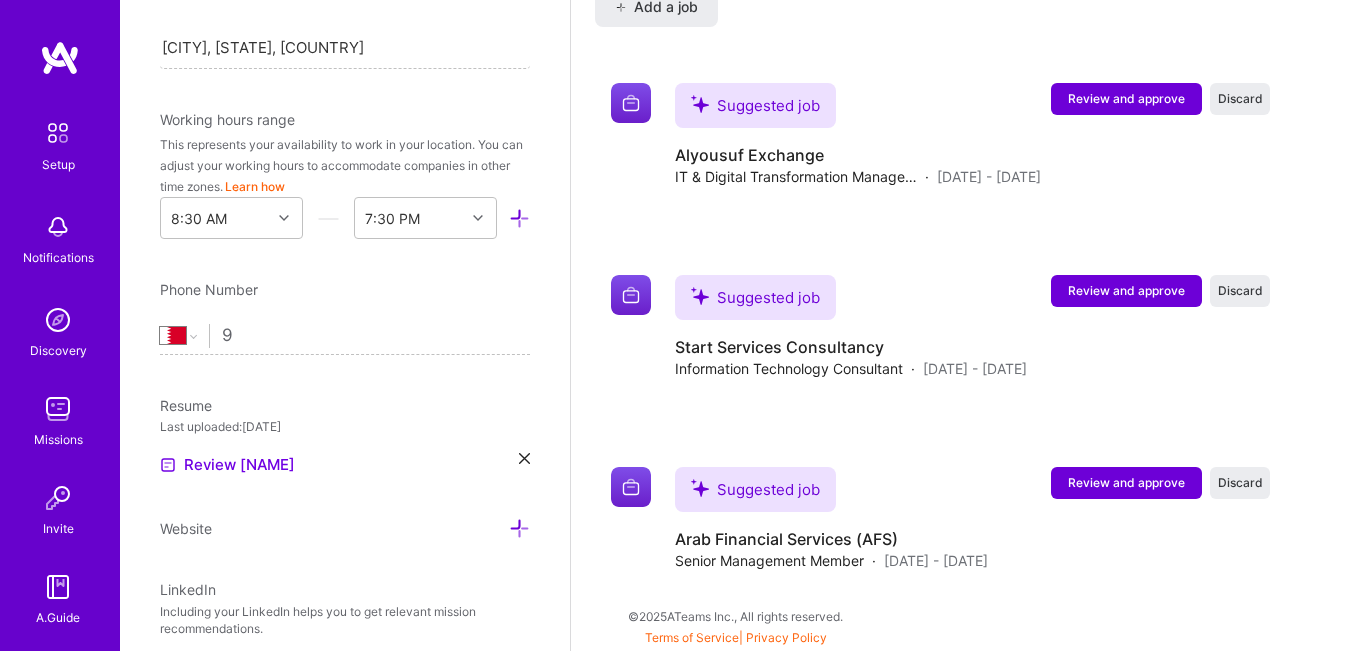 select on "US" 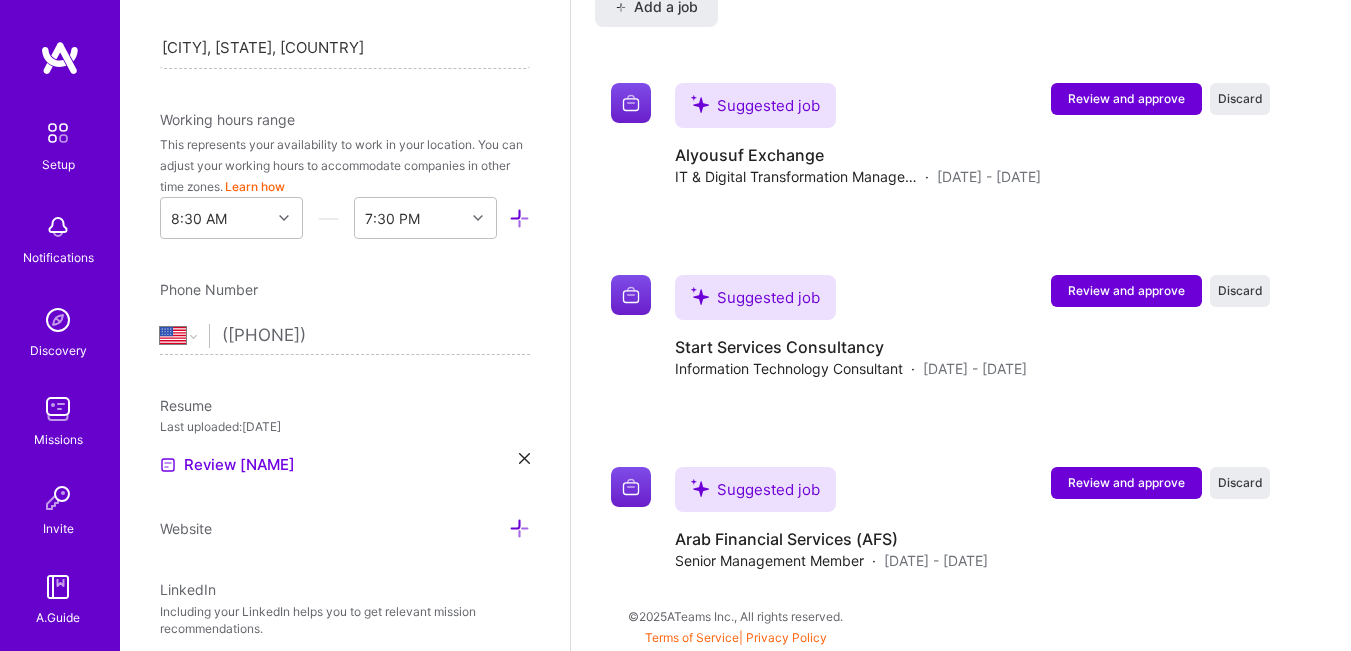 type on "([PHONE])" 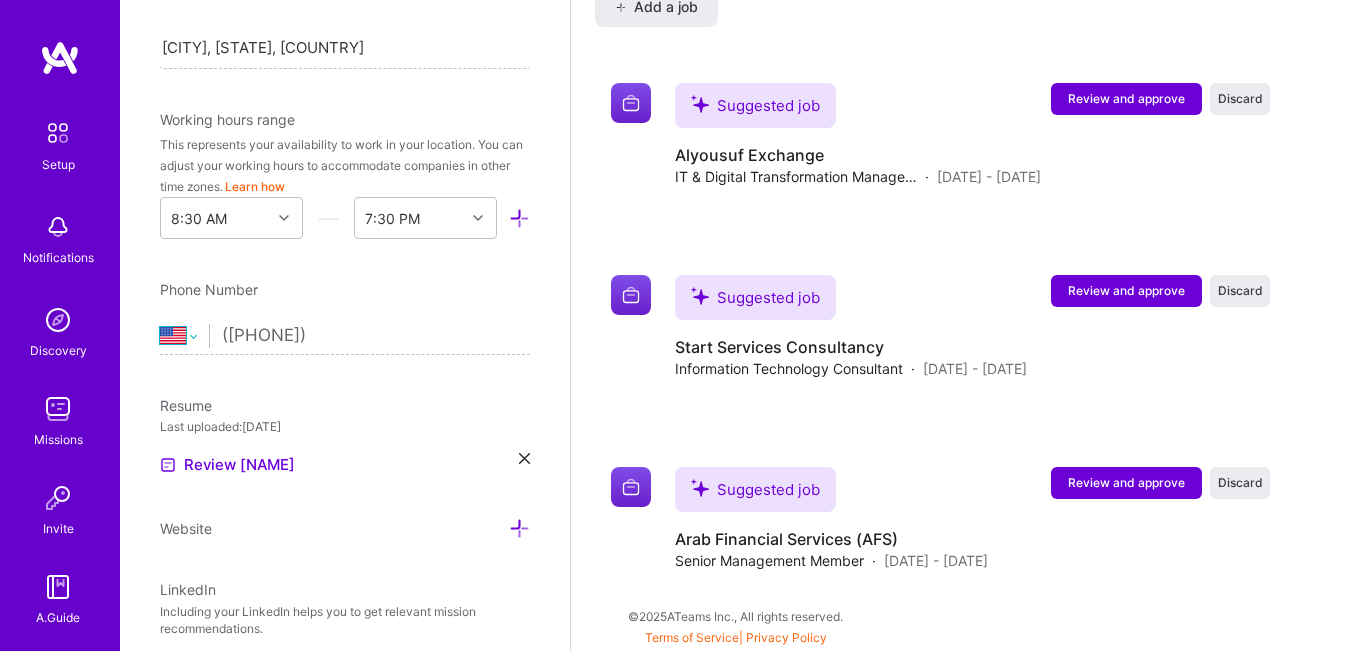 click on "Afghanistan Åland Islands Albania Algeria American Samoa Andorra Angola Anguilla Antigua and Barbuda Argentina Armenia Aruba Ascension Island Australia Austria Azerbaijan Bahamas Bahrain Bangladesh Barbados Belarus Belgium Belize Benin Bermuda Bhutan Bolivia Bonaire, Sint Eustatius and Saba Bosnia and Herzegovina Botswana Brazil British Indian Ocean Territory Brunei Darussalam Bulgaria Burkina Faso Burundi Cambodia Cameroon Canada Cape Verde Cayman Islands Central African Republic Chad Chile China Christmas Island Cocos (Keeling) Islands Colombia Comoros Congo Congo, Democratic Republic of the Cook Islands Costa Rica Cote d'Ivoire Croatia Cuba Curaçao Cyprus Czech Republic Denmark Djibouti Dominica Dominican Republic Ecuador Egypt El Salvador Equatorial Guinea Eritrea Estonia Ethiopia Falkland Islands Faroe Islands Federated States of Micronesia Fiji Finland France French Guiana French Polynesia Gabon Gambia Georgia Germany Ghana Gibraltar Greece Greenland Grenada Guadeloupe Guam Guatemala Guernsey Guinea" at bounding box center [184, 336] 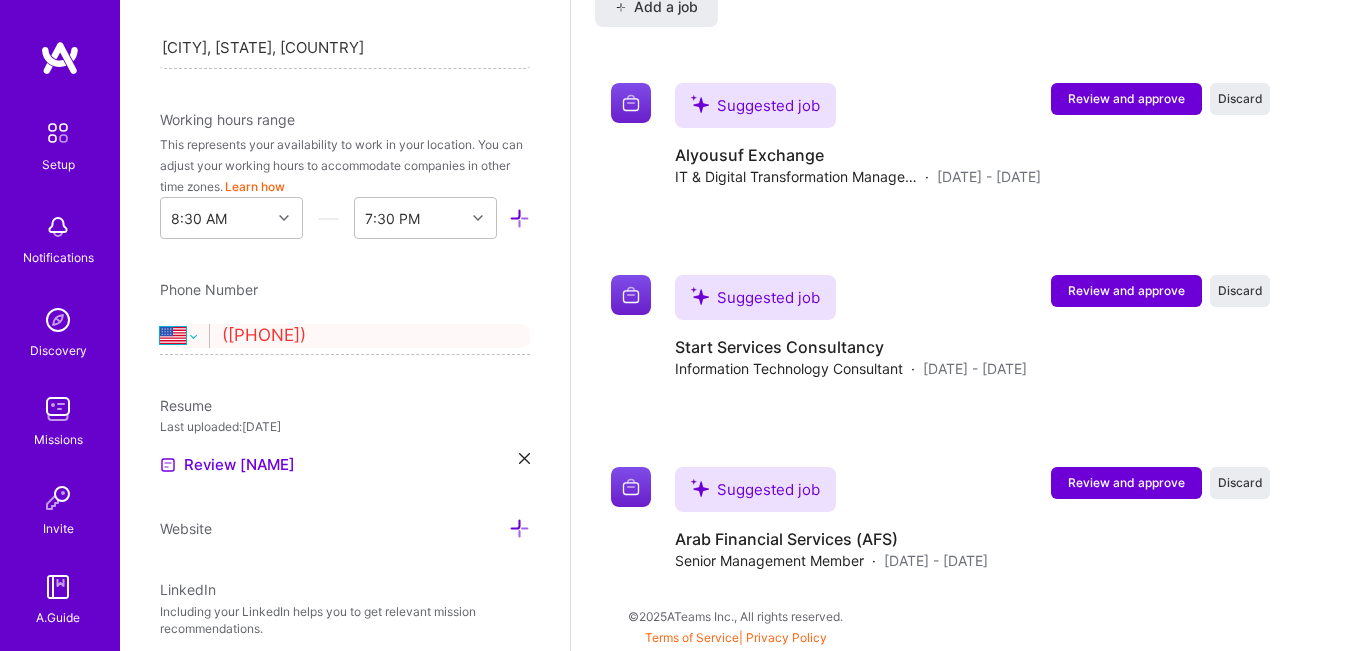 select on "BH" 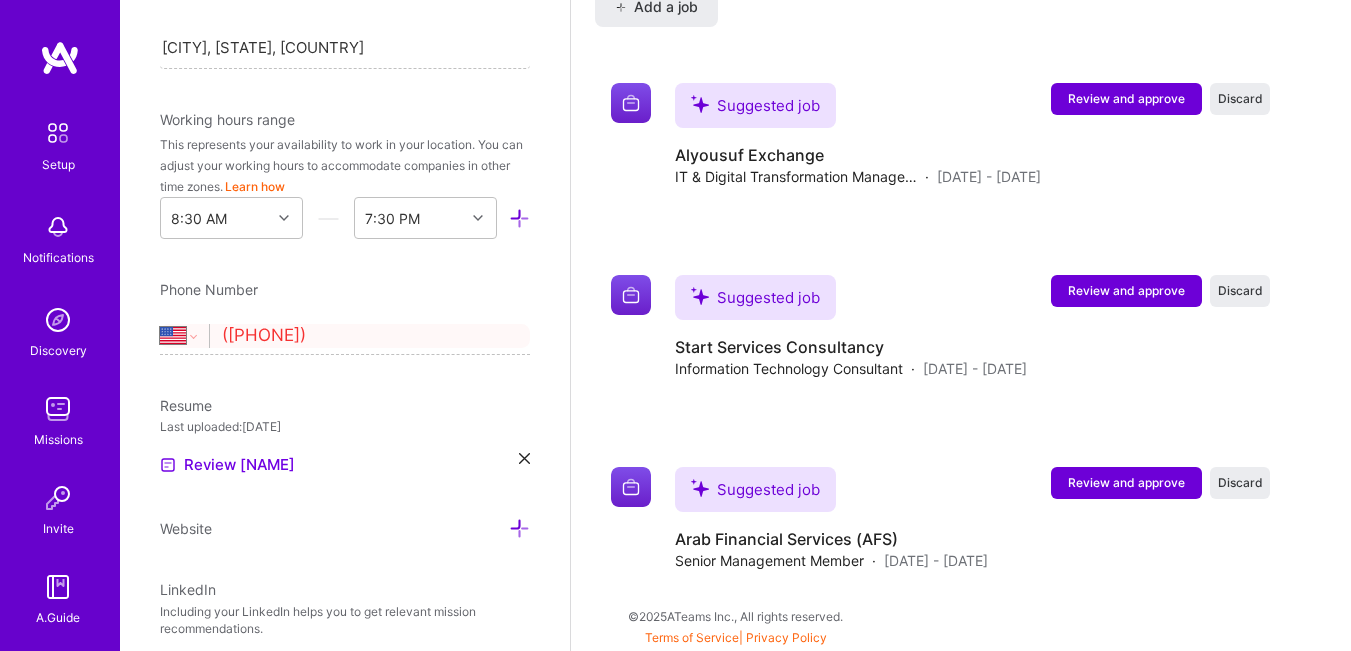 click on "Afghanistan Åland Islands Albania Algeria American Samoa Andorra Angola Anguilla Antigua and Barbuda Argentina Armenia Aruba Ascension Island Australia Austria Azerbaijan Bahamas Bahrain Bangladesh Barbados Belarus Belgium Belize Benin Bermuda Bhutan Bolivia Bonaire, Sint Eustatius and Saba Bosnia and Herzegovina Botswana Brazil British Indian Ocean Territory Brunei Darussalam Bulgaria Burkina Faso Burundi Cambodia Cameroon Canada Cape Verde Cayman Islands Central African Republic Chad Chile China Christmas Island Cocos (Keeling) Islands Colombia Comoros Congo Congo, Democratic Republic of the Cook Islands Costa Rica Cote d'Ivoire Croatia Cuba Curaçao Cyprus Czech Republic Denmark Djibouti Dominica Dominican Republic Ecuador Egypt El Salvador Equatorial Guinea Eritrea Estonia Ethiopia Falkland Islands Faroe Islands Federated States of Micronesia Fiji Finland France French Guiana French Polynesia Gabon Gambia Georgia Germany Ghana Gibraltar Greece Greenland Grenada Guadeloupe Guam Guatemala Guernsey Guinea" at bounding box center [184, 336] 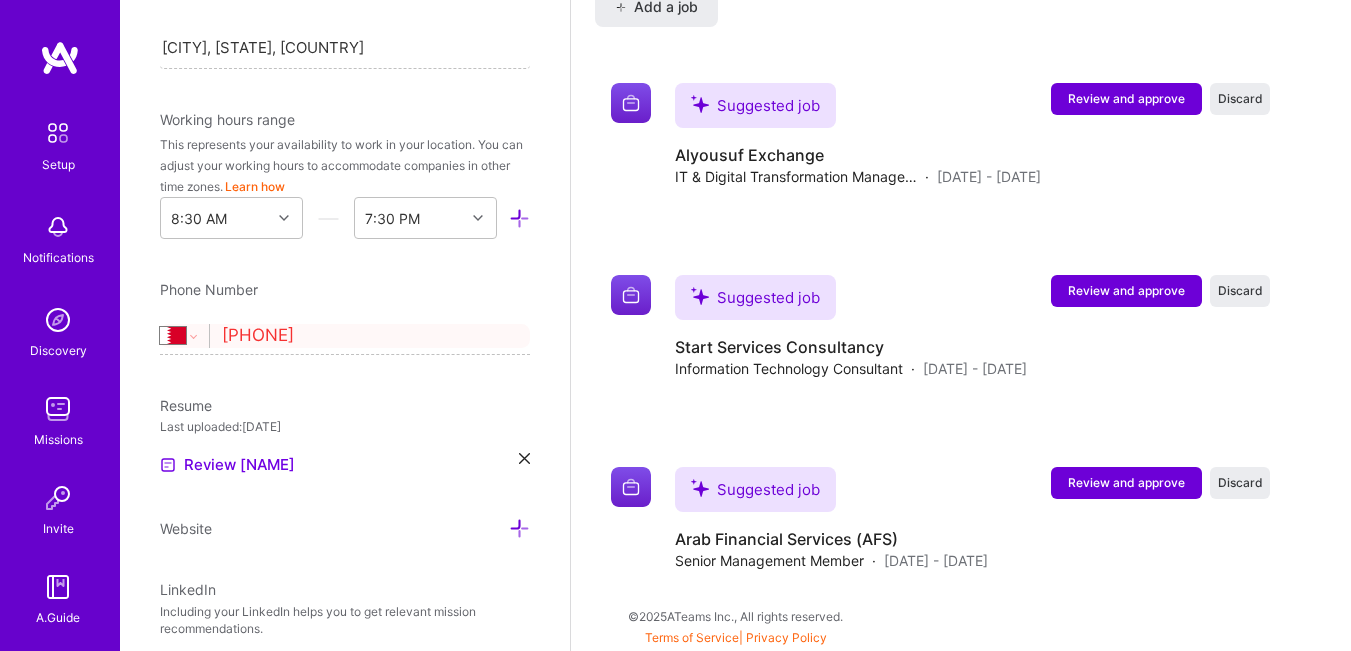 click on "Edit photo [NAME] Full-Stack Developer 26 Years Experience Location This is the location where you'll be physically located while working on missions. Misrepresenting your location is a violation of our terms and could lead to removal. [CITY], [STATE], [COUNTRY] [CITY], [STATE], [COUNTRY] Working hours range This represents your availability to work in your location. You can adjust your working hours to accommodate companies in other time zones. Learn how 8:30 AM 7:30 PM Phone Number Afghanistan Åland Islands Albania Algeria American Samoa Andorra Angola Anguilla Antigua and Barbuda Argentina Armenia Aruba Ascension Island Australia Austria Azerbaijan Bahamas Bahrain Bangladesh Barbados Belarus Belgium Belize Benin Bermuda Bhutan Bolivia Bonaire, Sint Eustatius and Saba Bosnia and Herzegovina Botswana Brazil British Indian Ocean Territory Brunei Darussalam Bulgaria Burkina Faso Burundi Cambodia Cameroon Canada Cape Verde Cayman Islands Central African Republic Chad Chile" at bounding box center [345, 325] 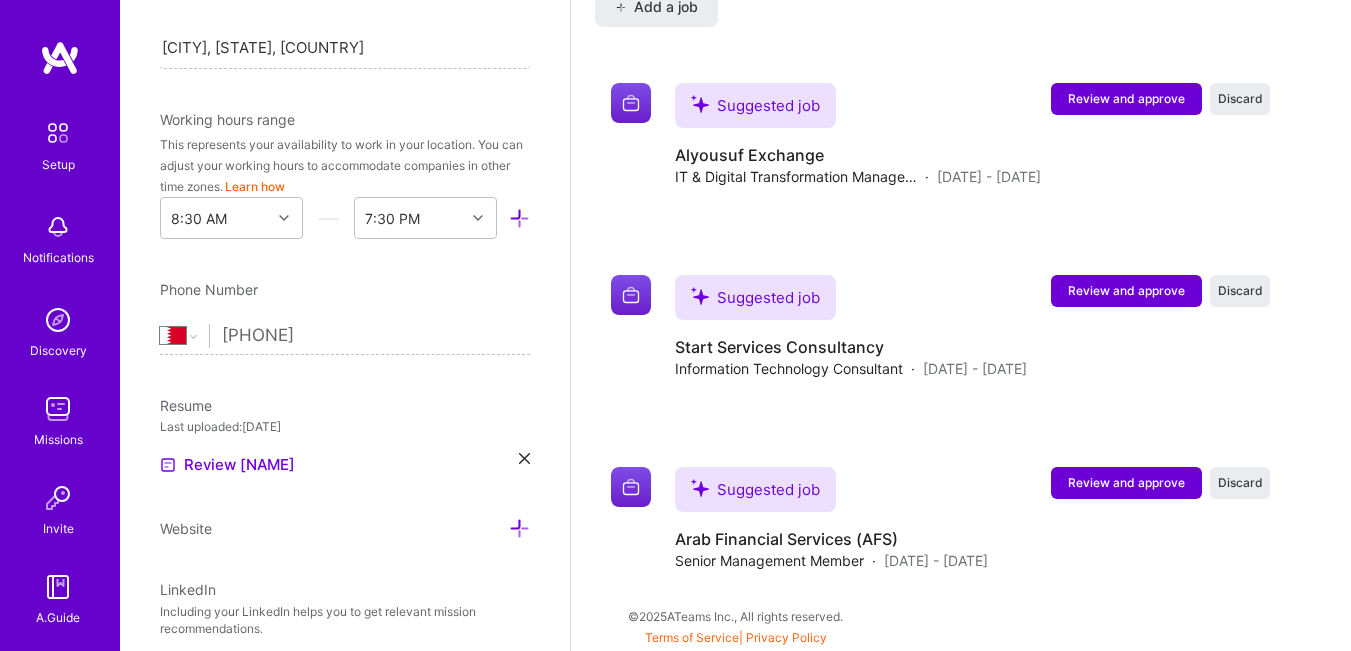 click on "Learn how" at bounding box center (255, 186) 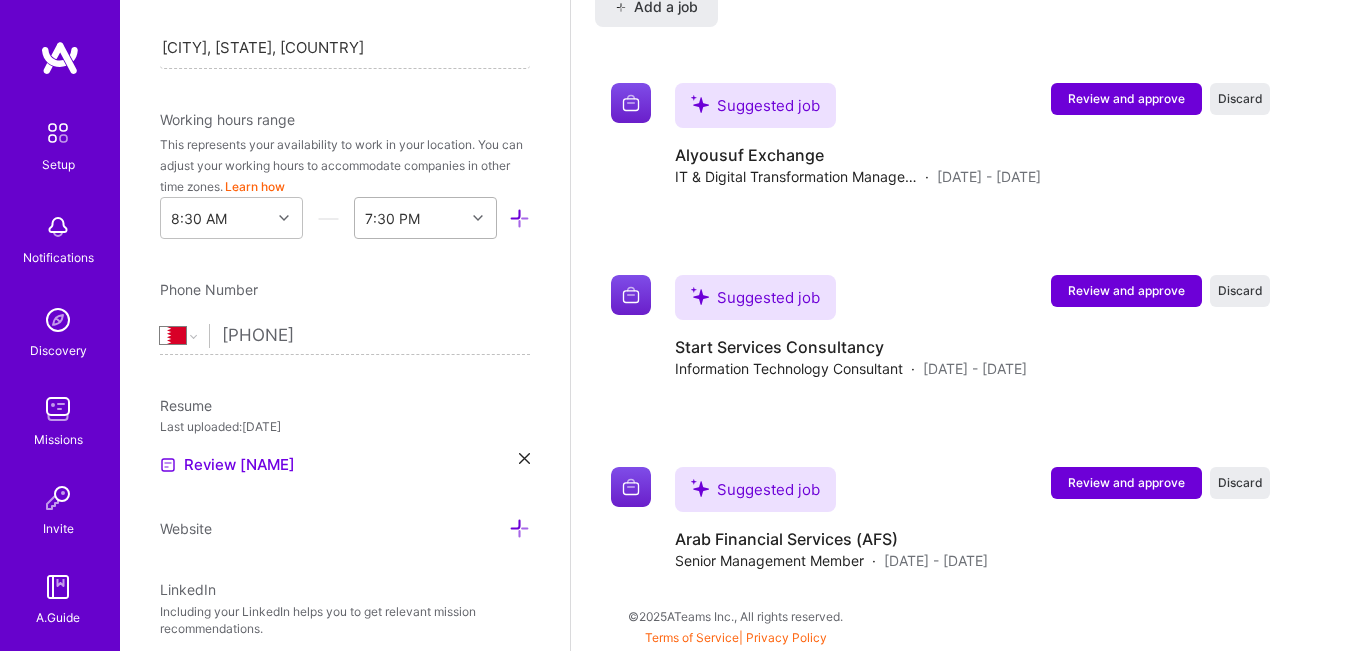 click at bounding box center [480, 218] 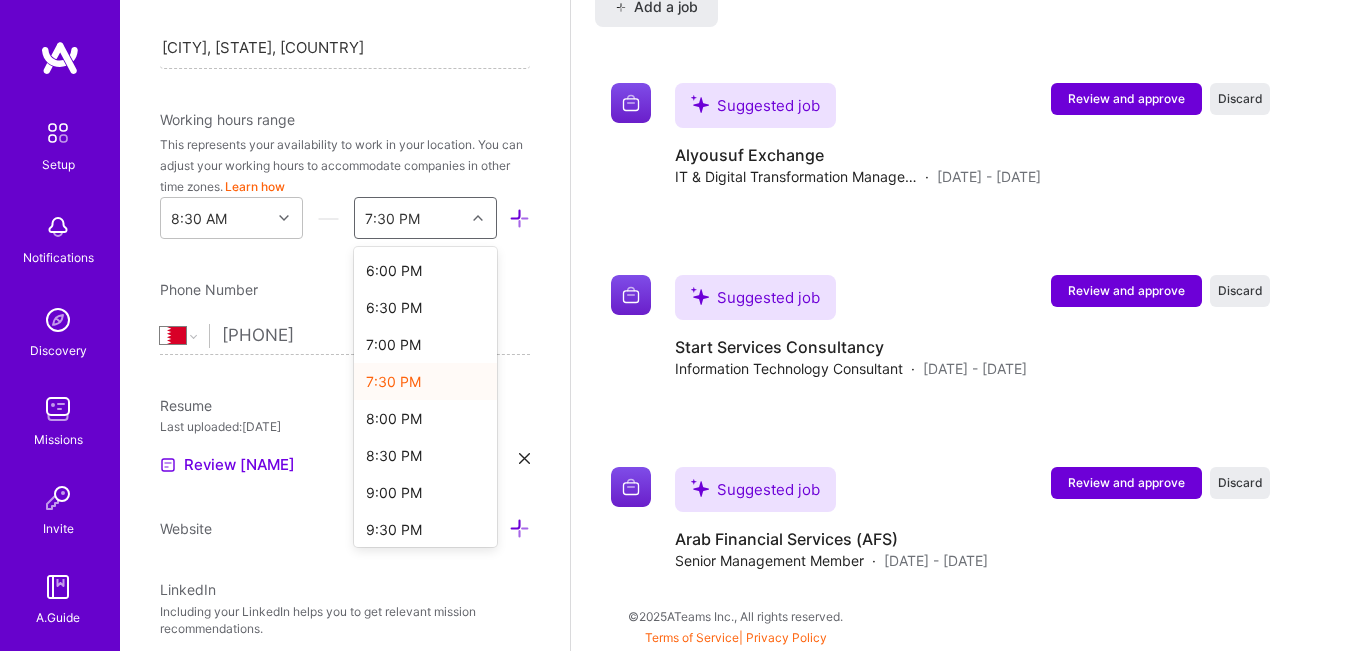 scroll, scrollTop: 776, scrollLeft: 0, axis: vertical 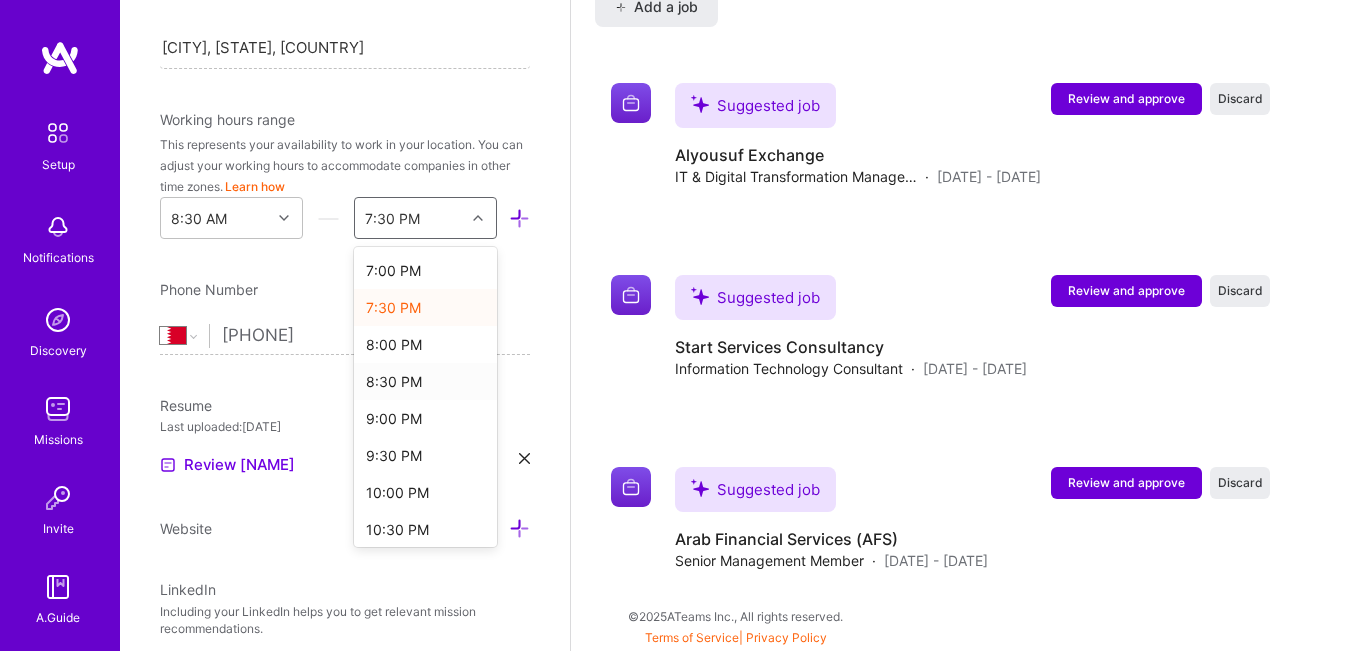 click on "8:30 PM" at bounding box center (425, 381) 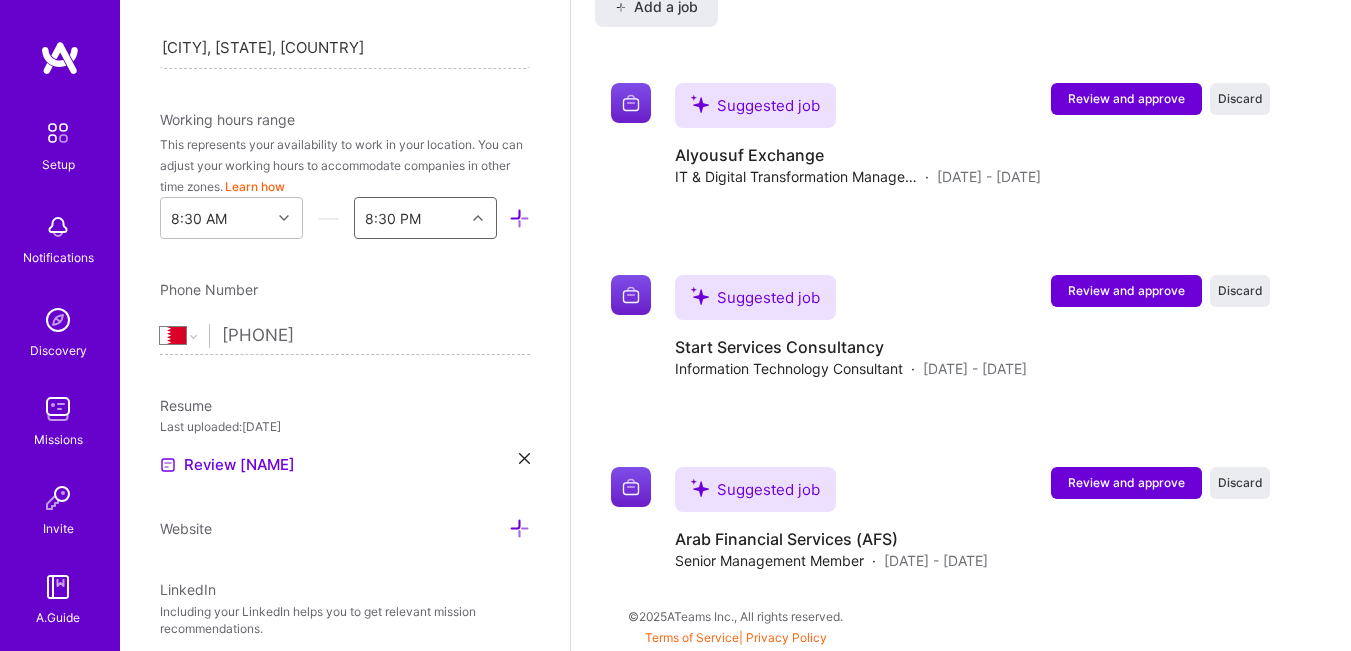 click on "Phone Number" at bounding box center [345, 289] 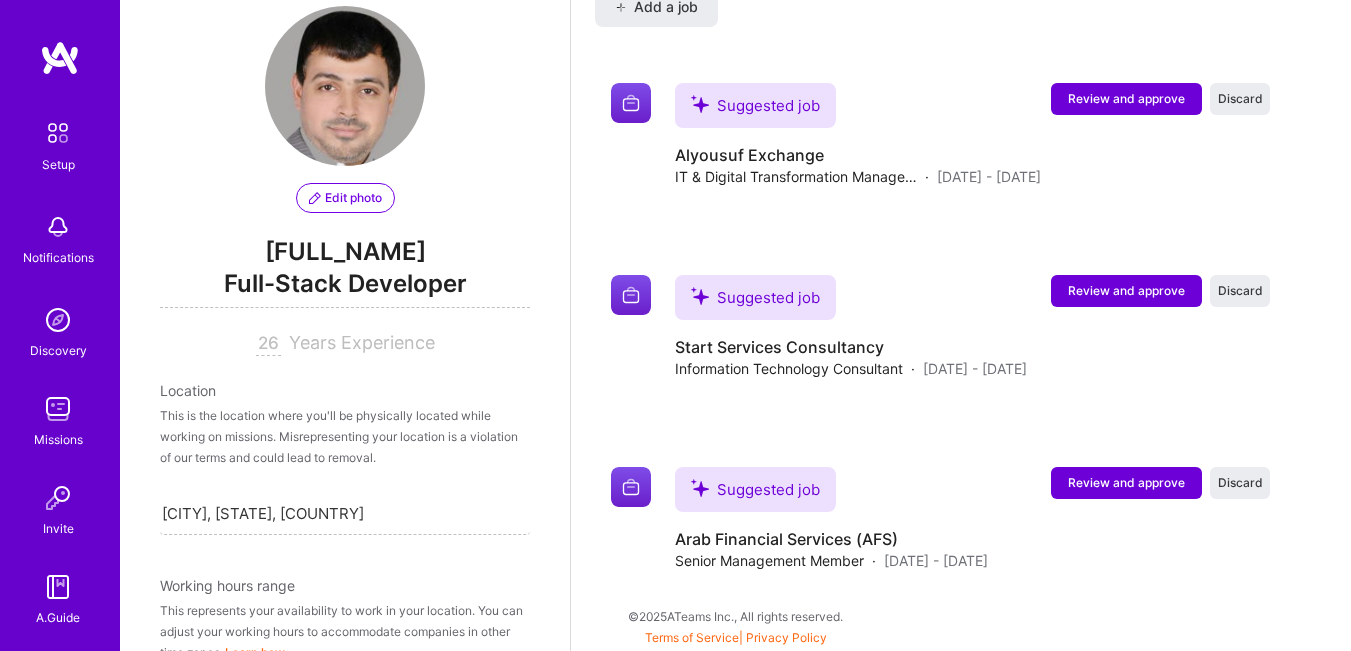 scroll, scrollTop: 0, scrollLeft: 0, axis: both 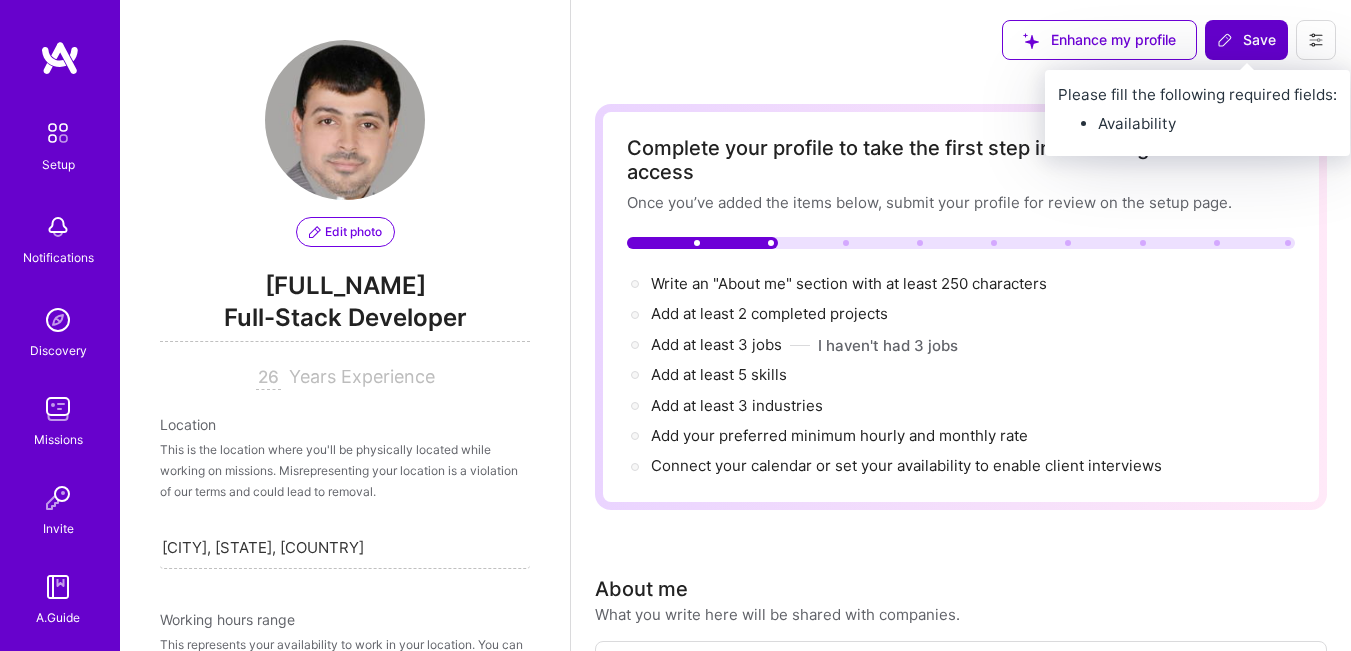 click on "Save" at bounding box center [1246, 40] 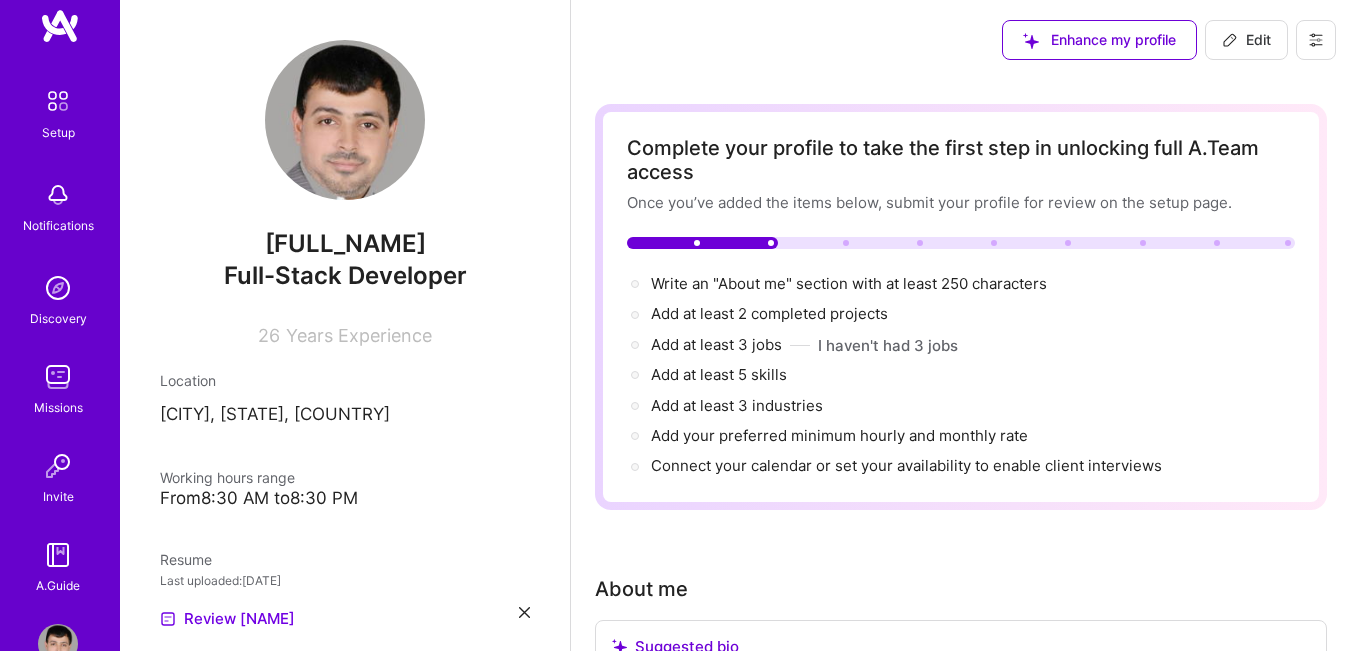 scroll, scrollTop: 0, scrollLeft: 0, axis: both 